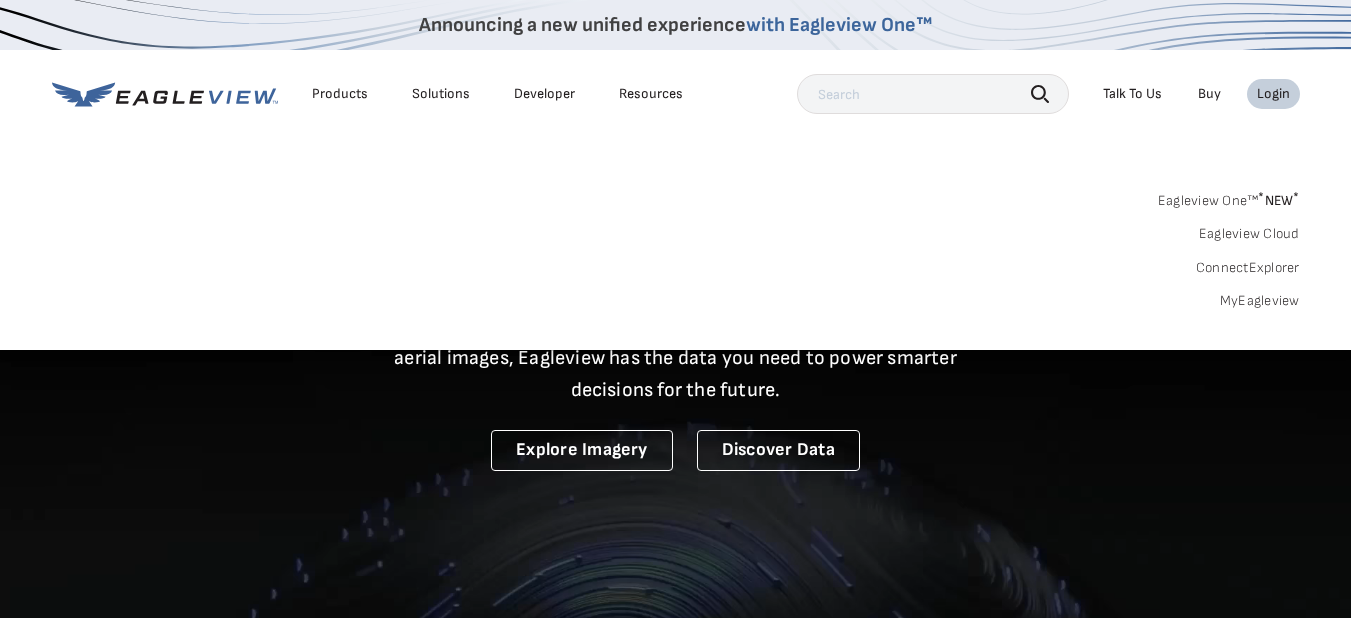scroll, scrollTop: 0, scrollLeft: 0, axis: both 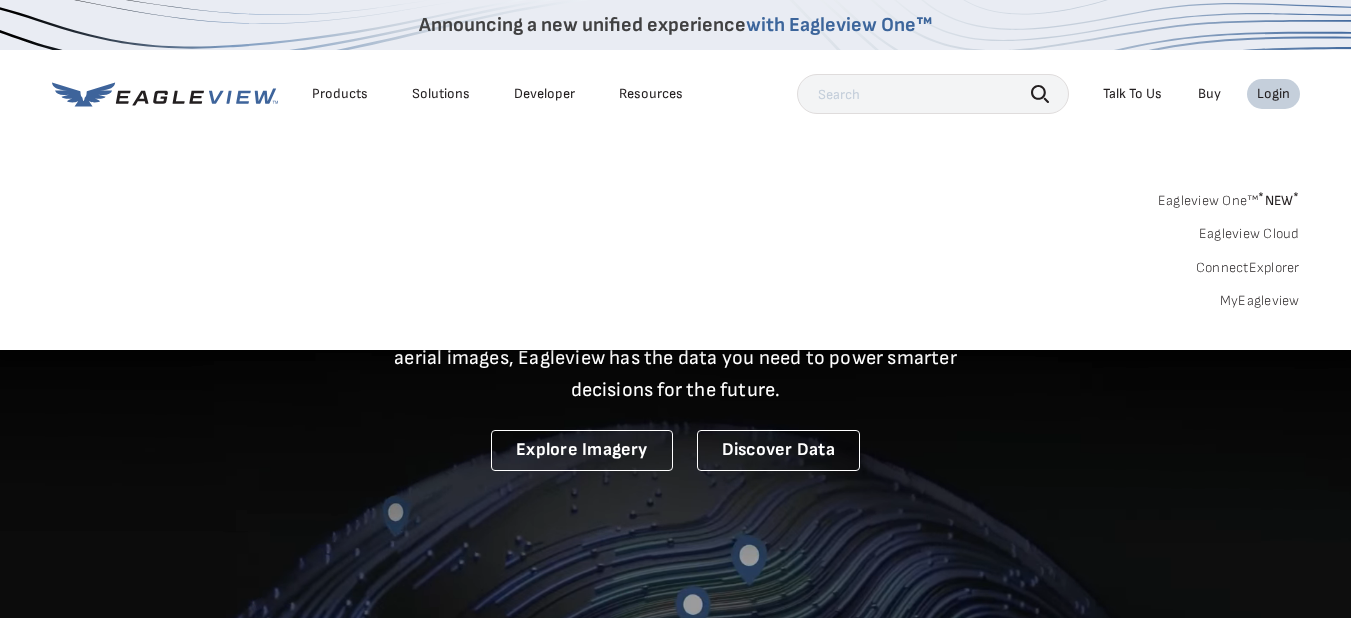 click on "MyEagleview" at bounding box center [1260, 301] 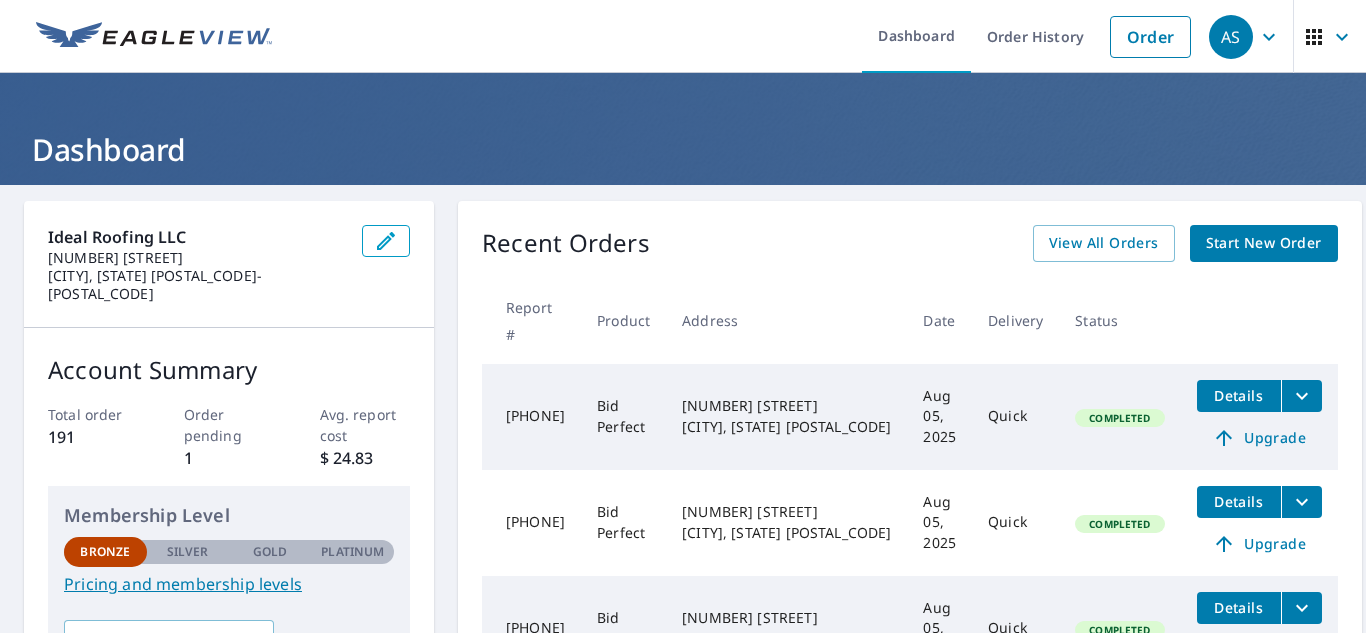scroll, scrollTop: 0, scrollLeft: 0, axis: both 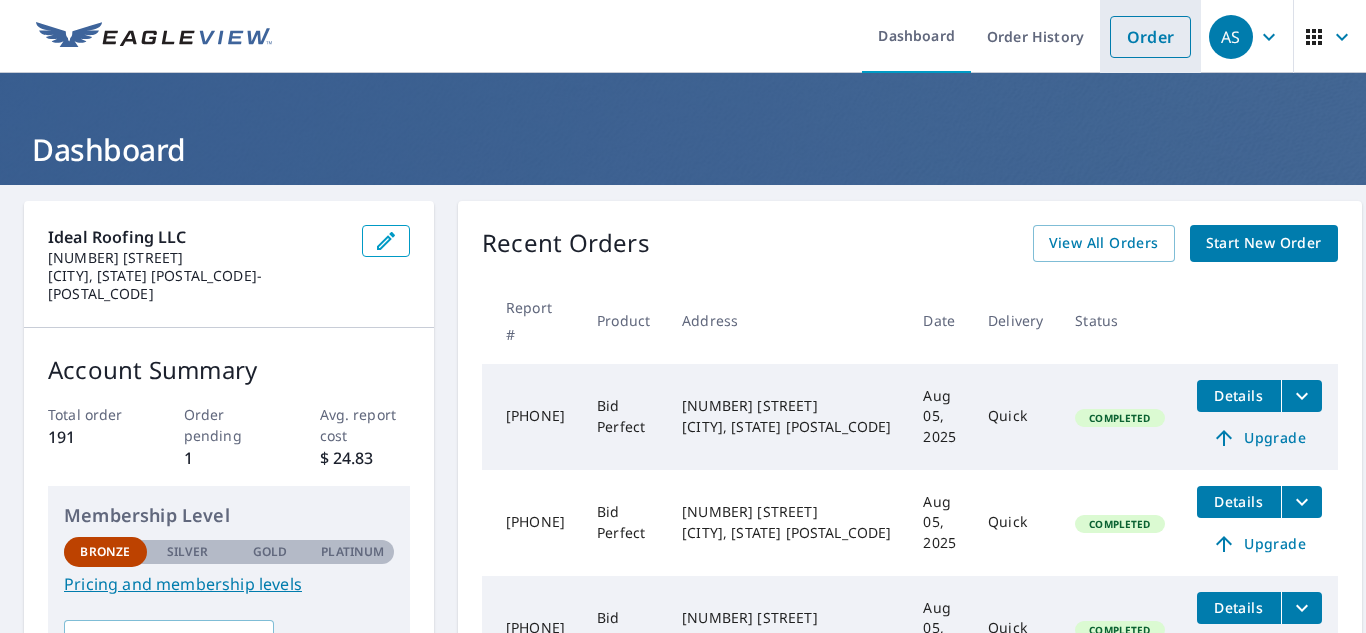 click on "Order" at bounding box center [1150, 37] 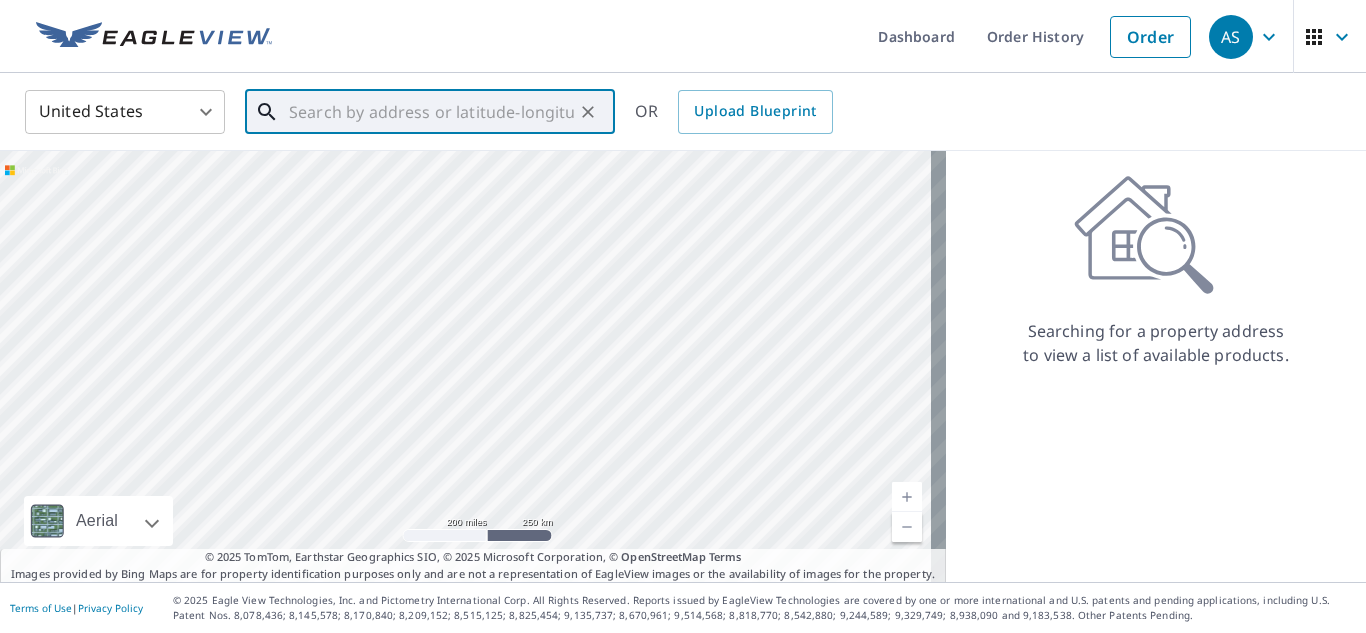 click at bounding box center [431, 112] 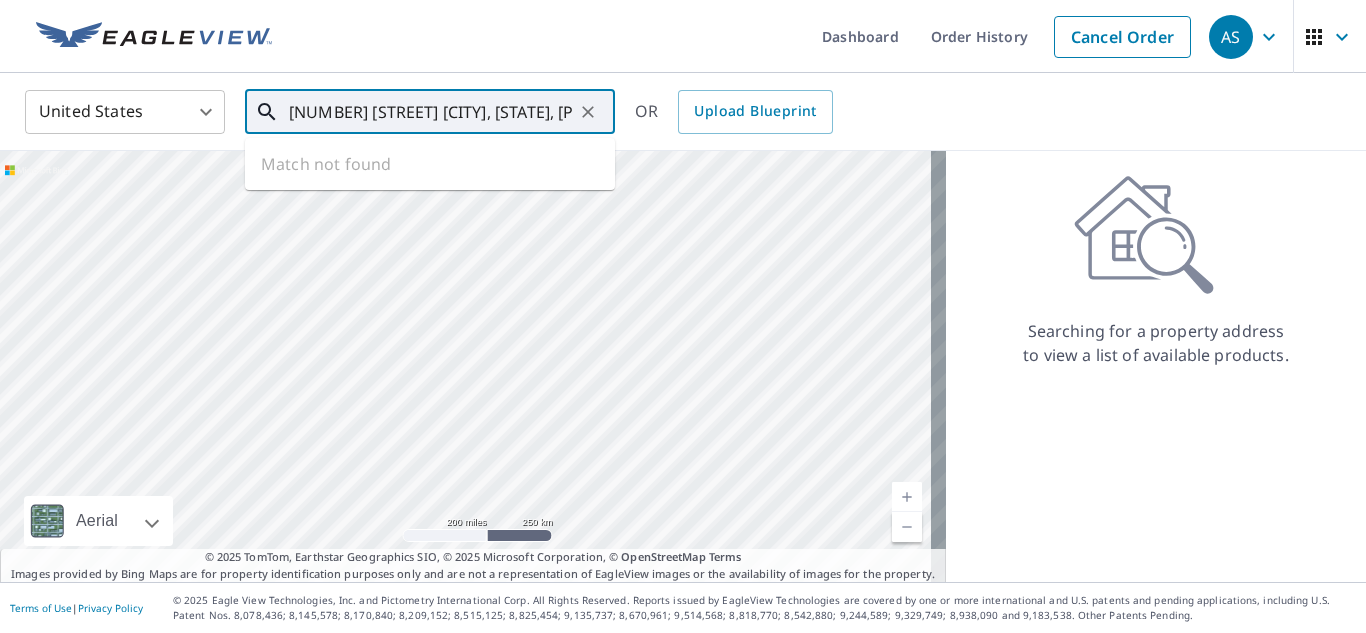 scroll, scrollTop: 0, scrollLeft: 7, axis: horizontal 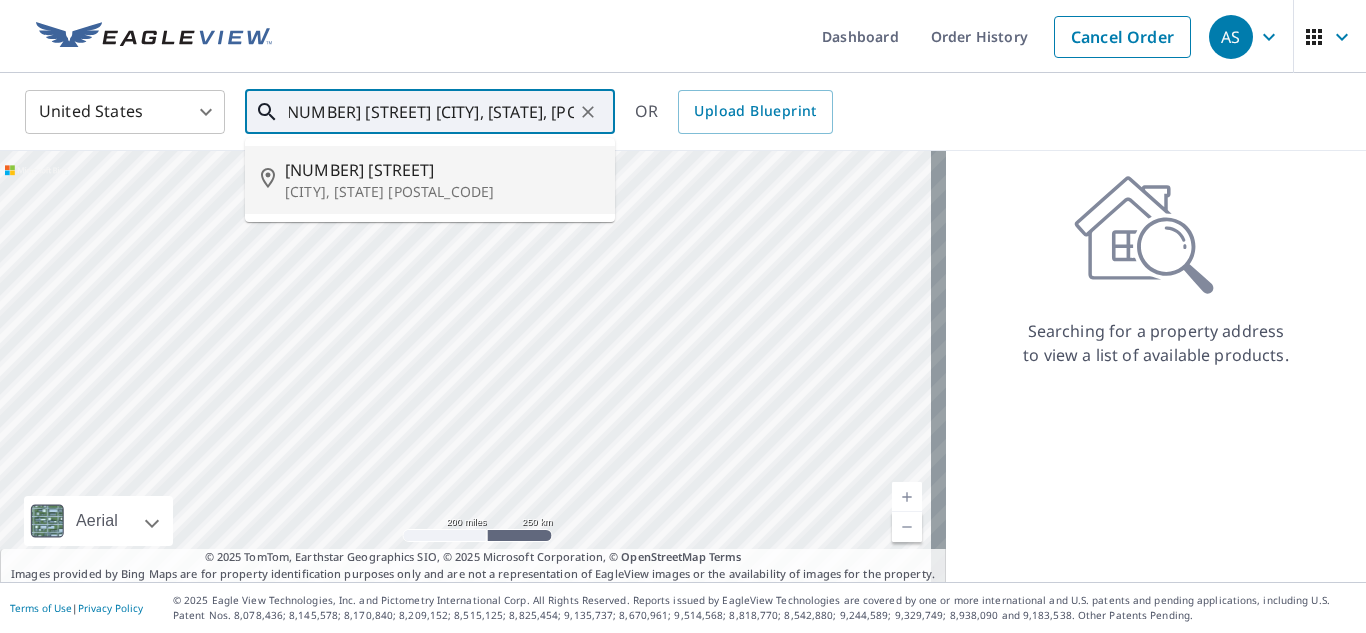 click on "[CITY], [STATE] [POSTAL_CODE]" at bounding box center [442, 192] 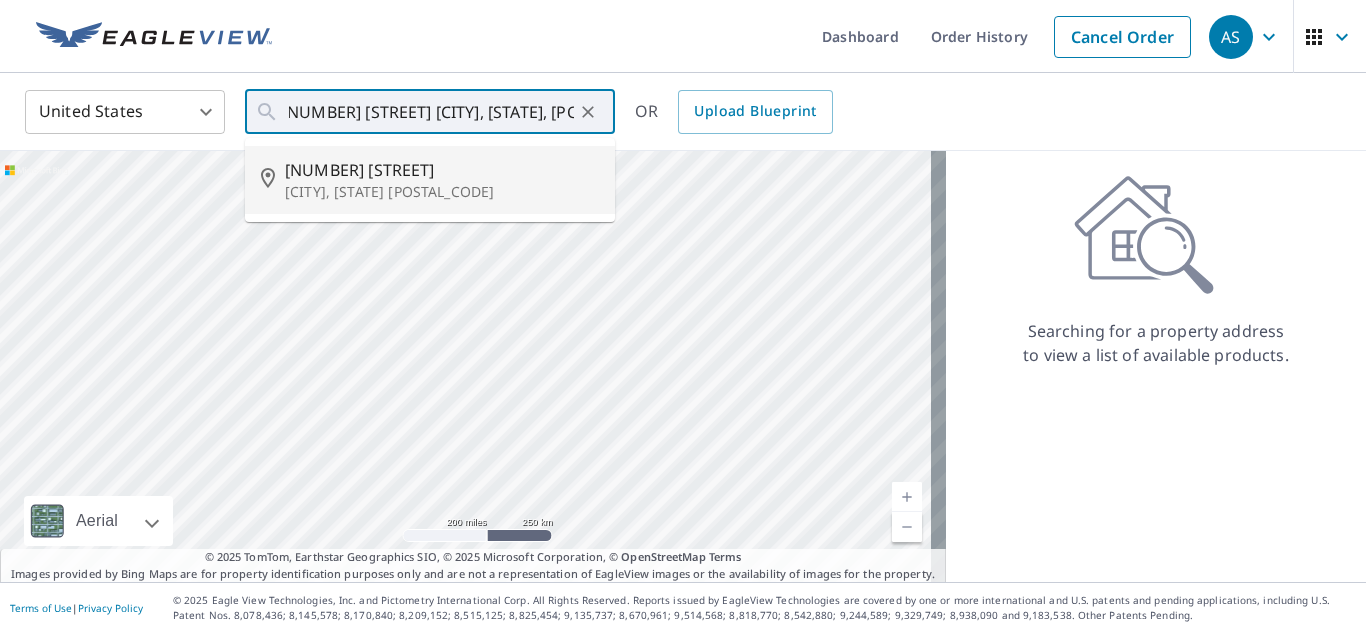 type on "[NUMBER] [STREET] [CITY], [STATE] [POSTAL_CODE]" 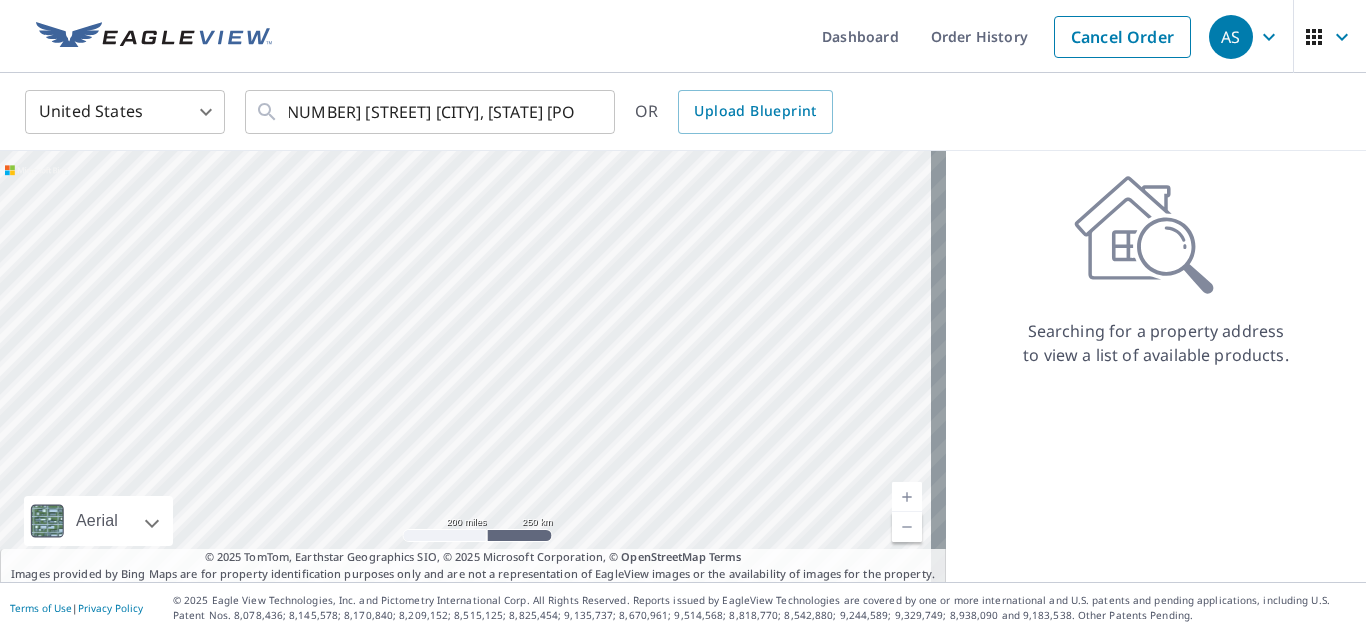 scroll, scrollTop: 0, scrollLeft: 0, axis: both 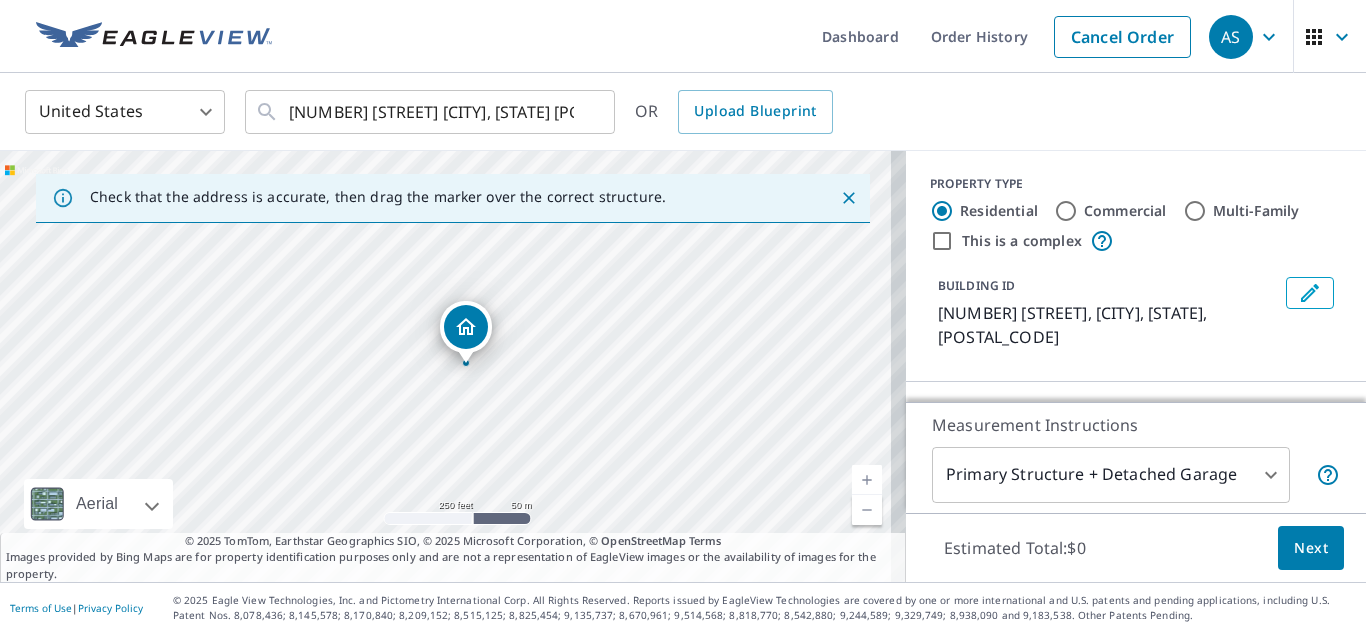 click at bounding box center (867, 480) 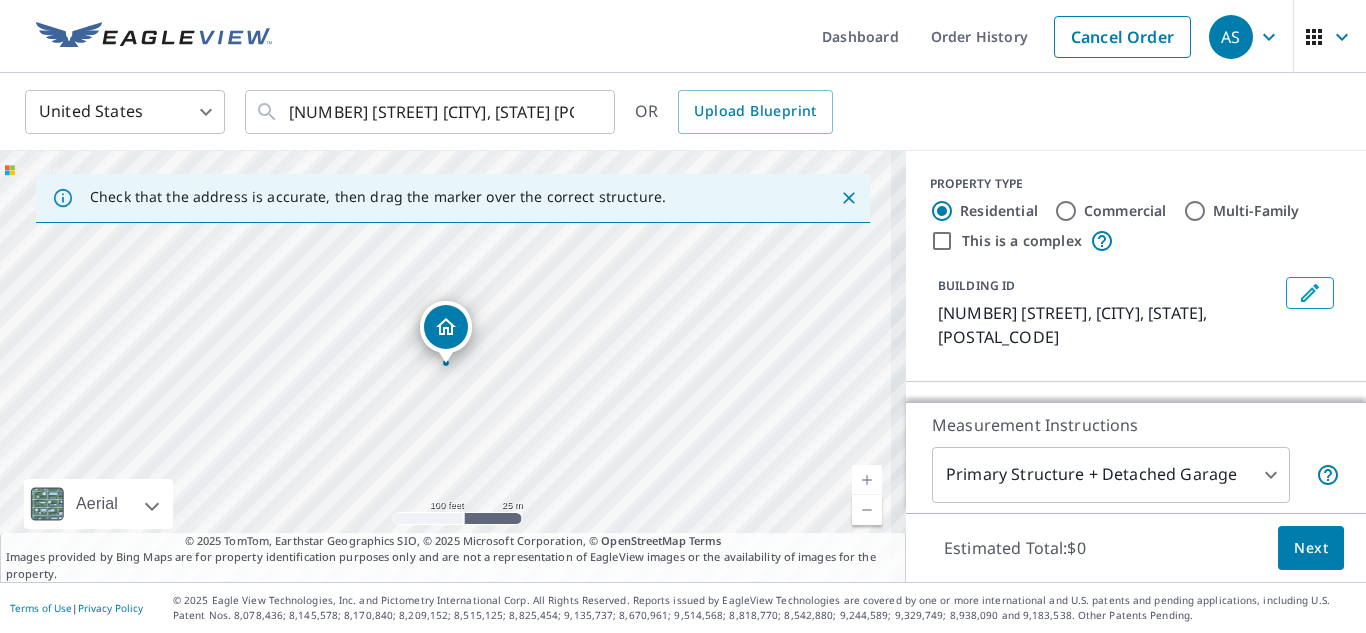 click at bounding box center (867, 480) 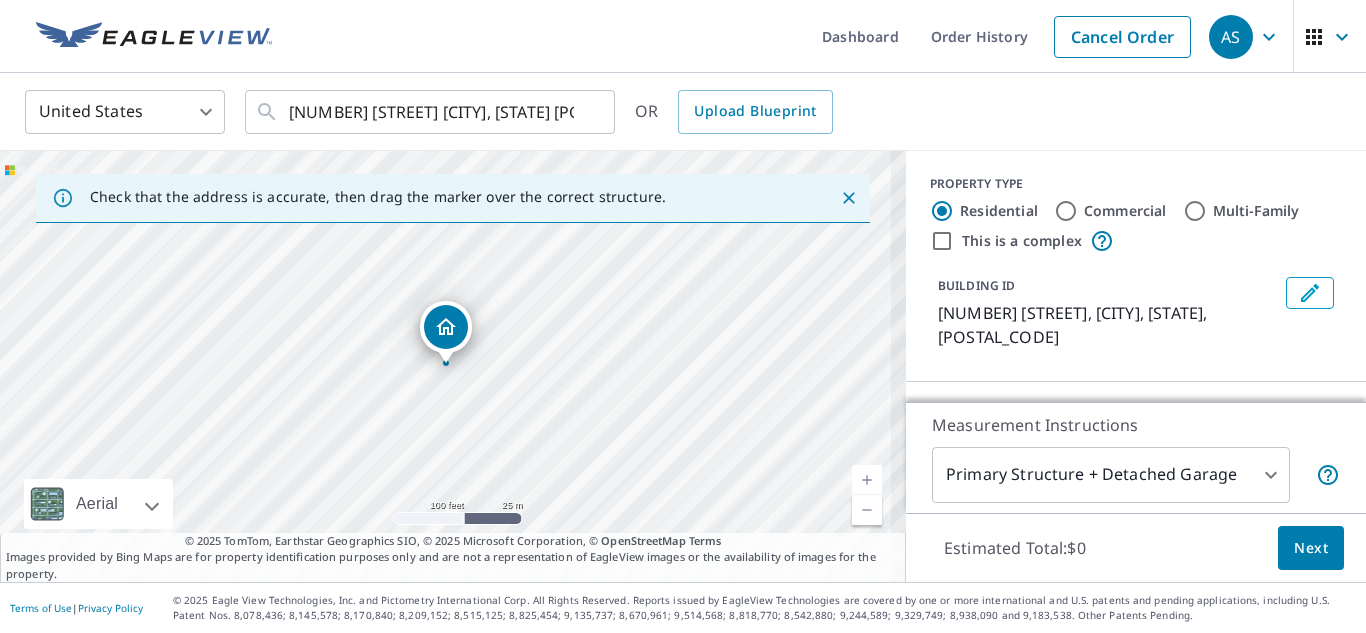 click at bounding box center (867, 480) 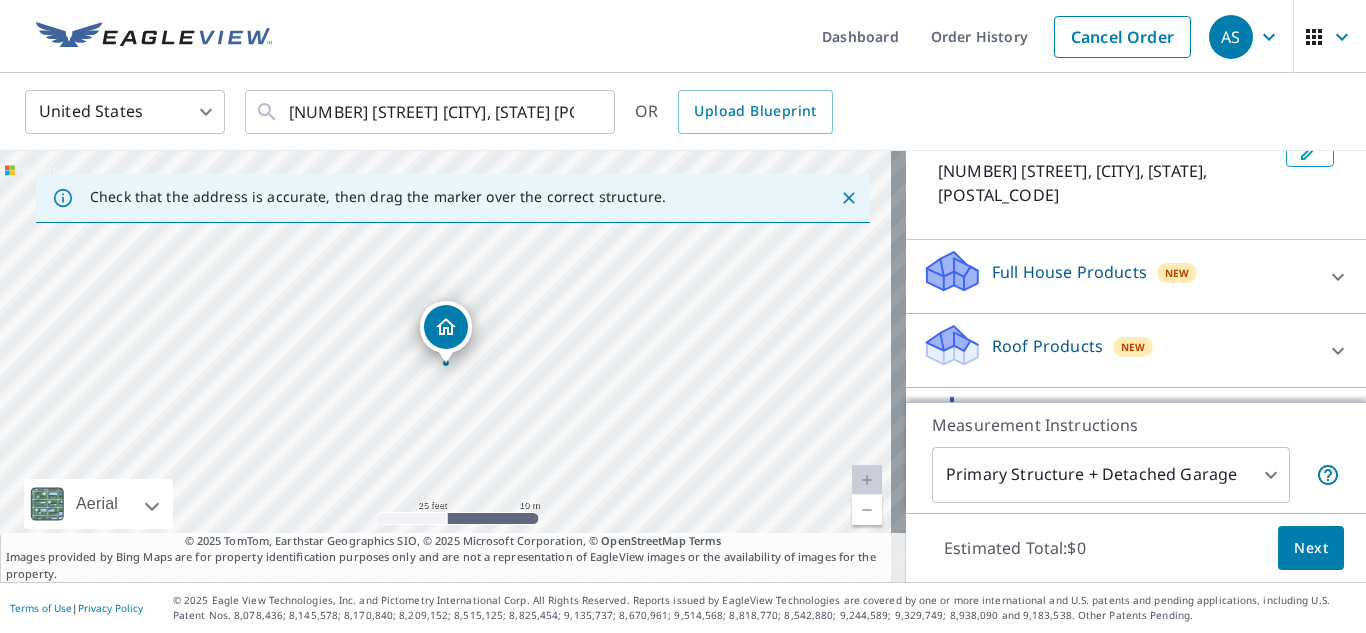 scroll, scrollTop: 145, scrollLeft: 0, axis: vertical 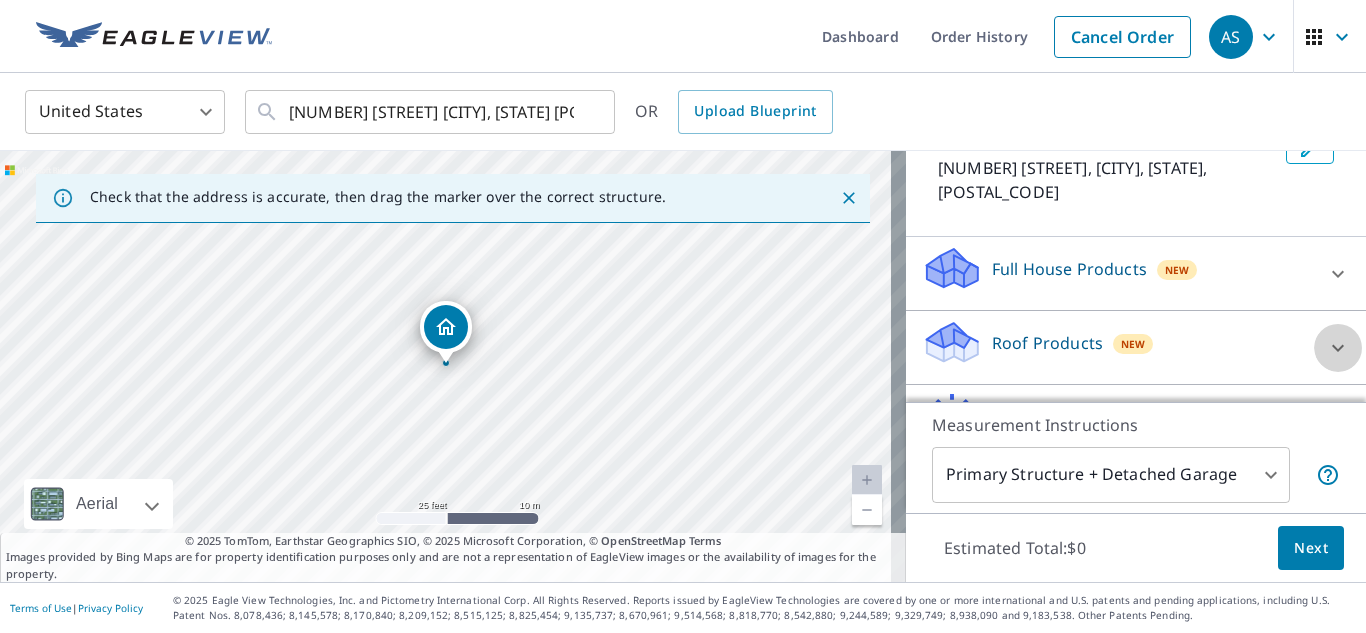 click 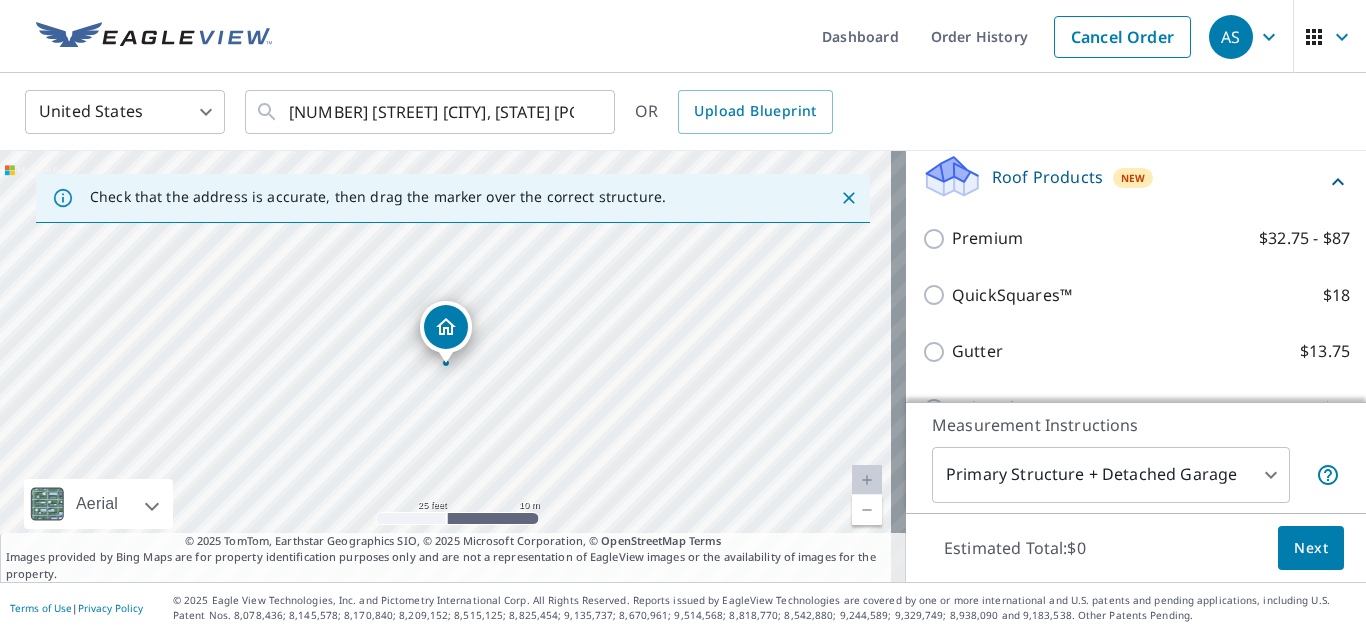 scroll, scrollTop: 315, scrollLeft: 0, axis: vertical 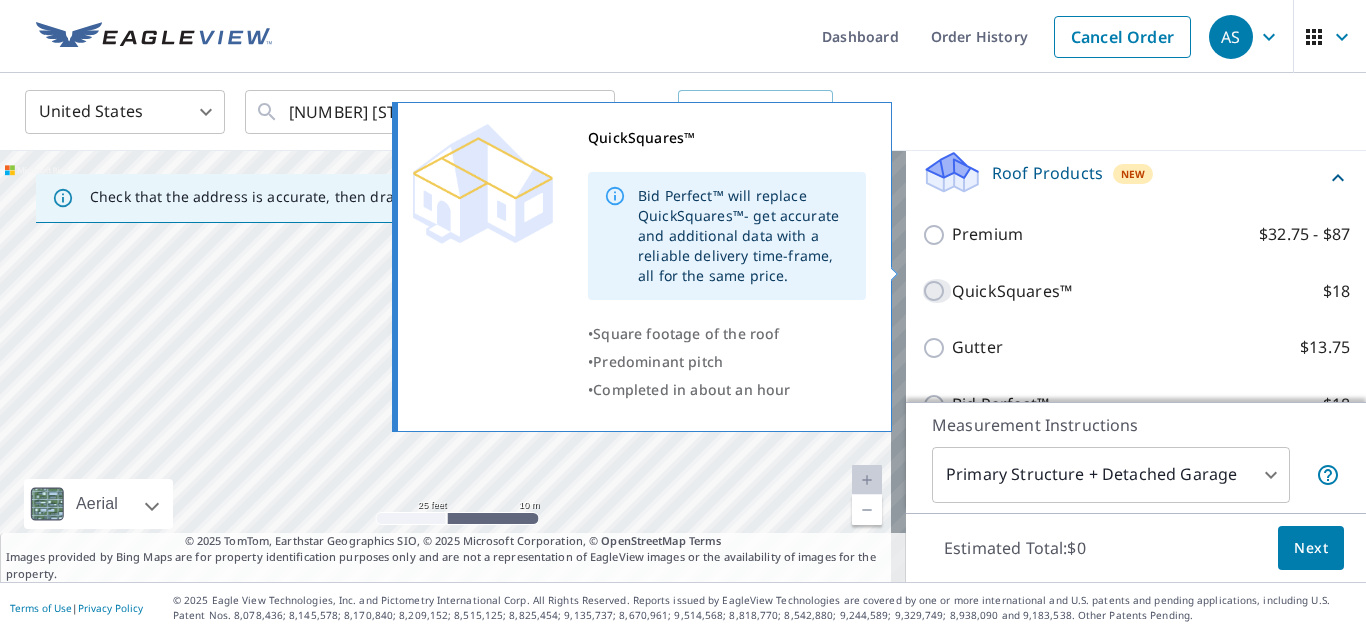 click on "QuickSquares™ $18" at bounding box center (937, 291) 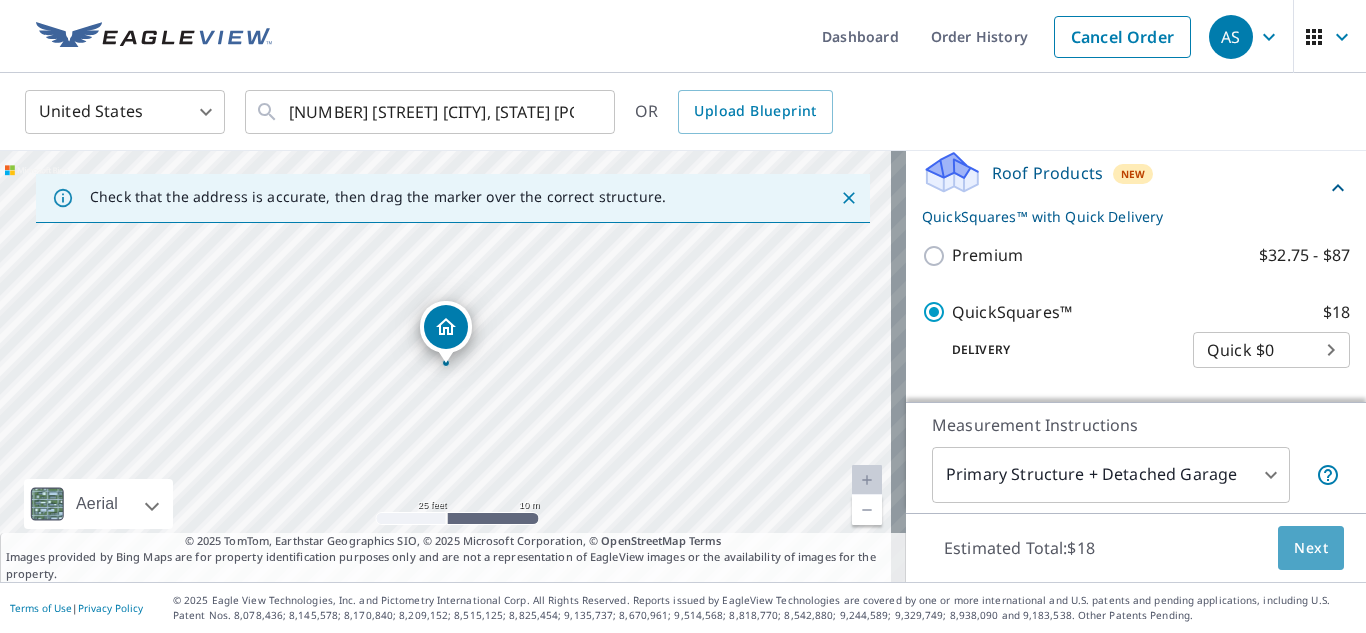 click on "Next" at bounding box center (1311, 548) 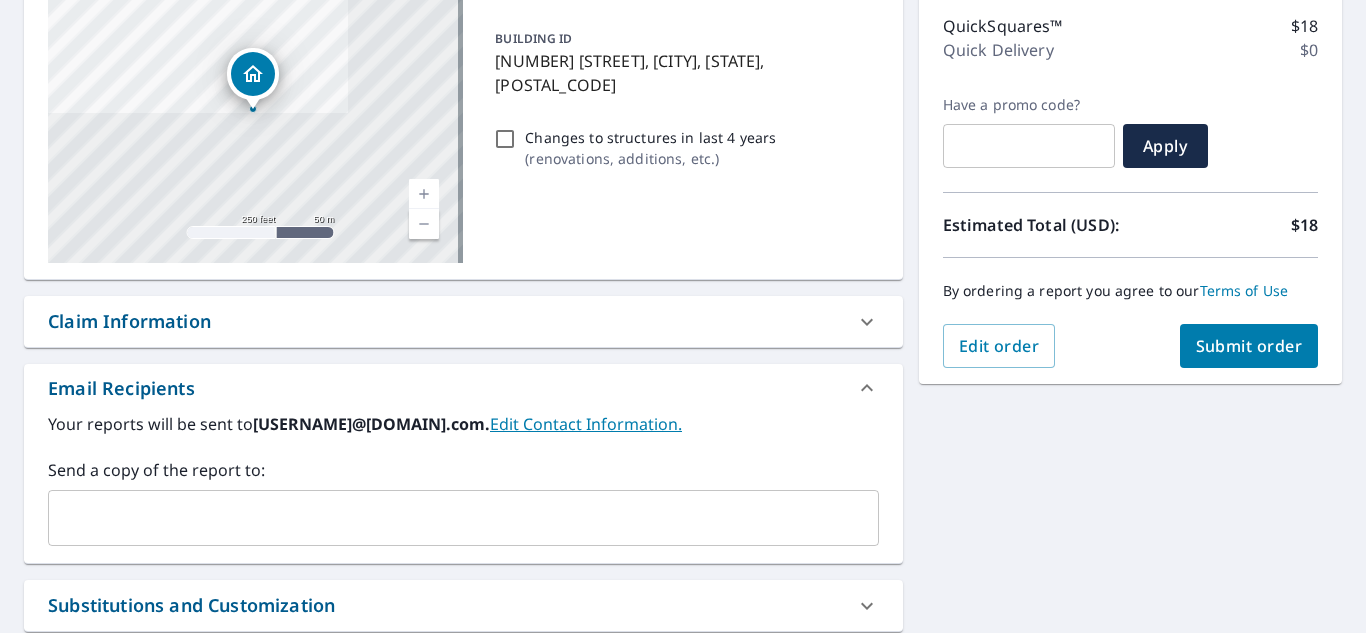 scroll, scrollTop: 263, scrollLeft: 0, axis: vertical 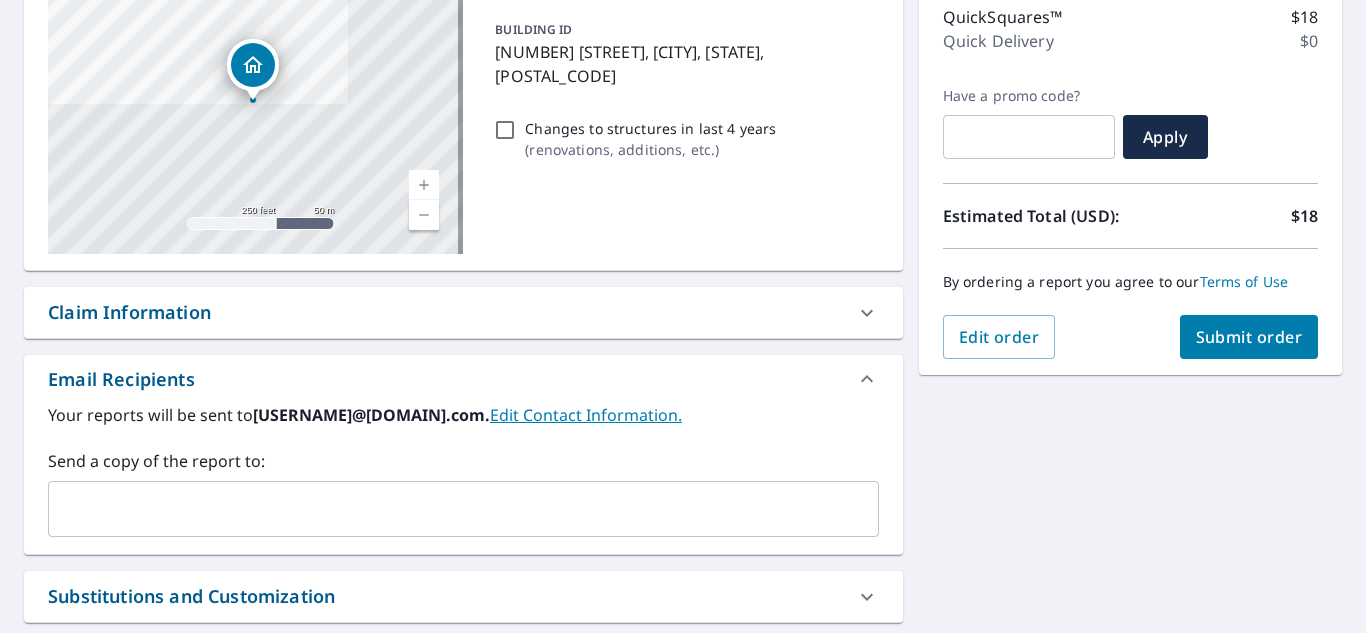 click at bounding box center (448, 509) 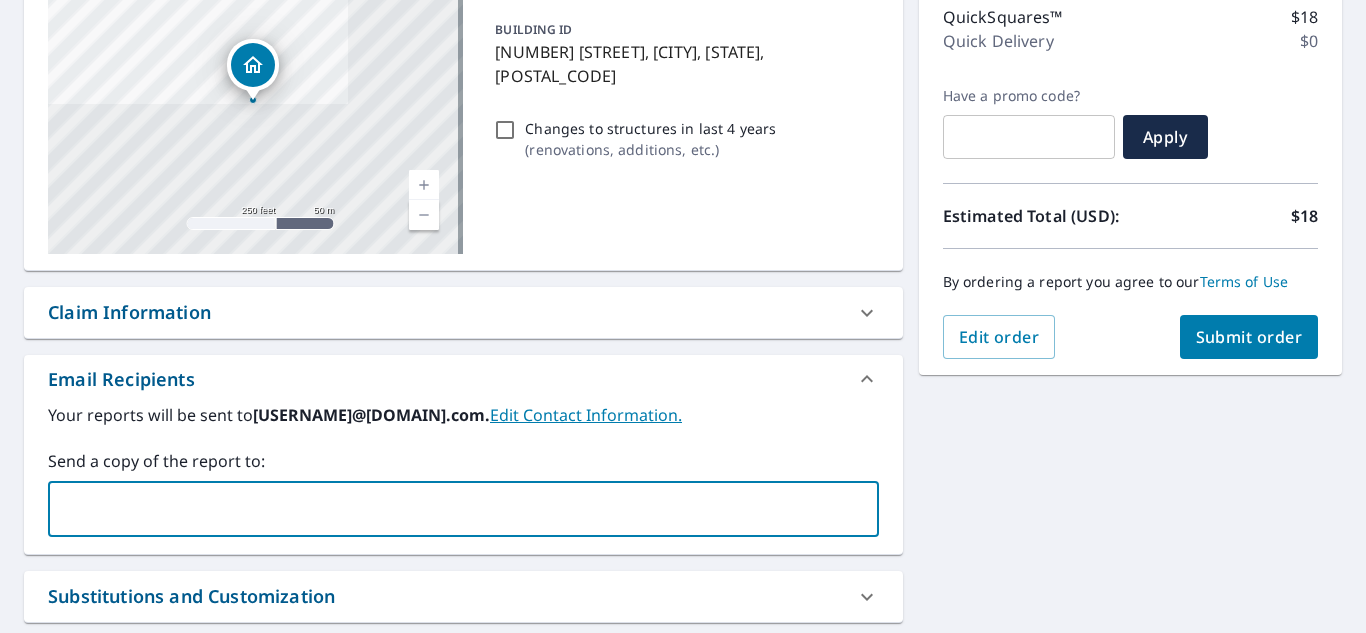 click at bounding box center [448, 509] 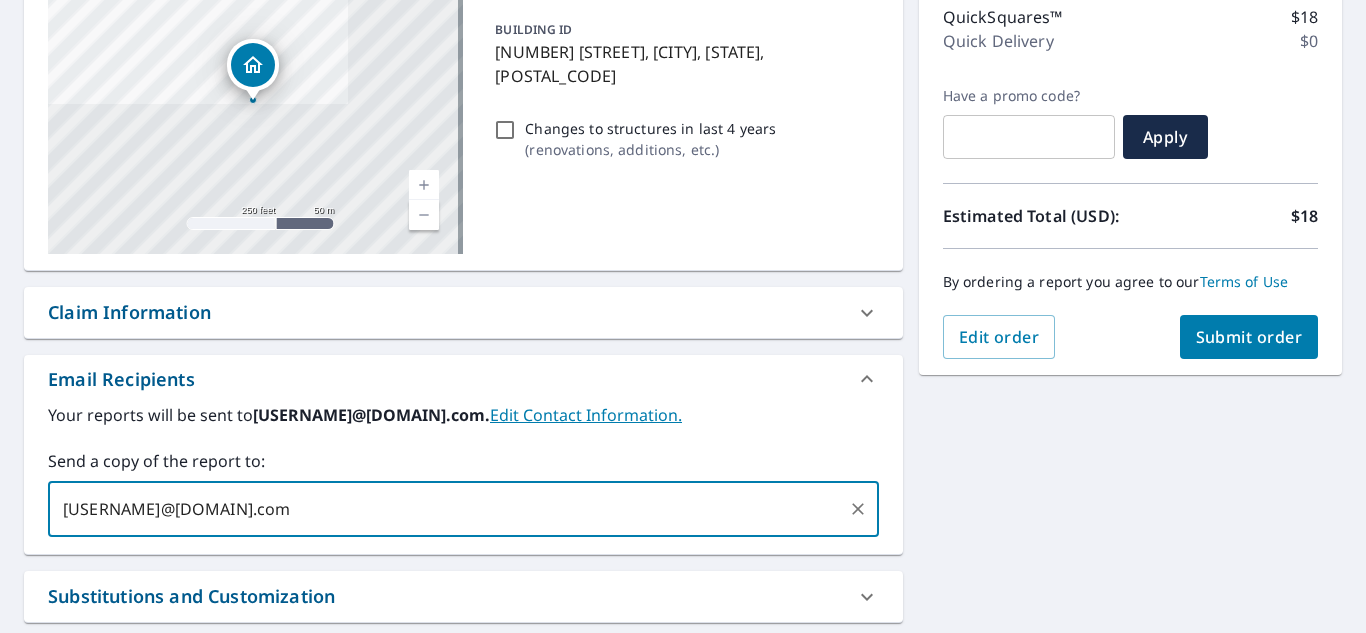 type on "[USERNAME]@[DOMAIN].com" 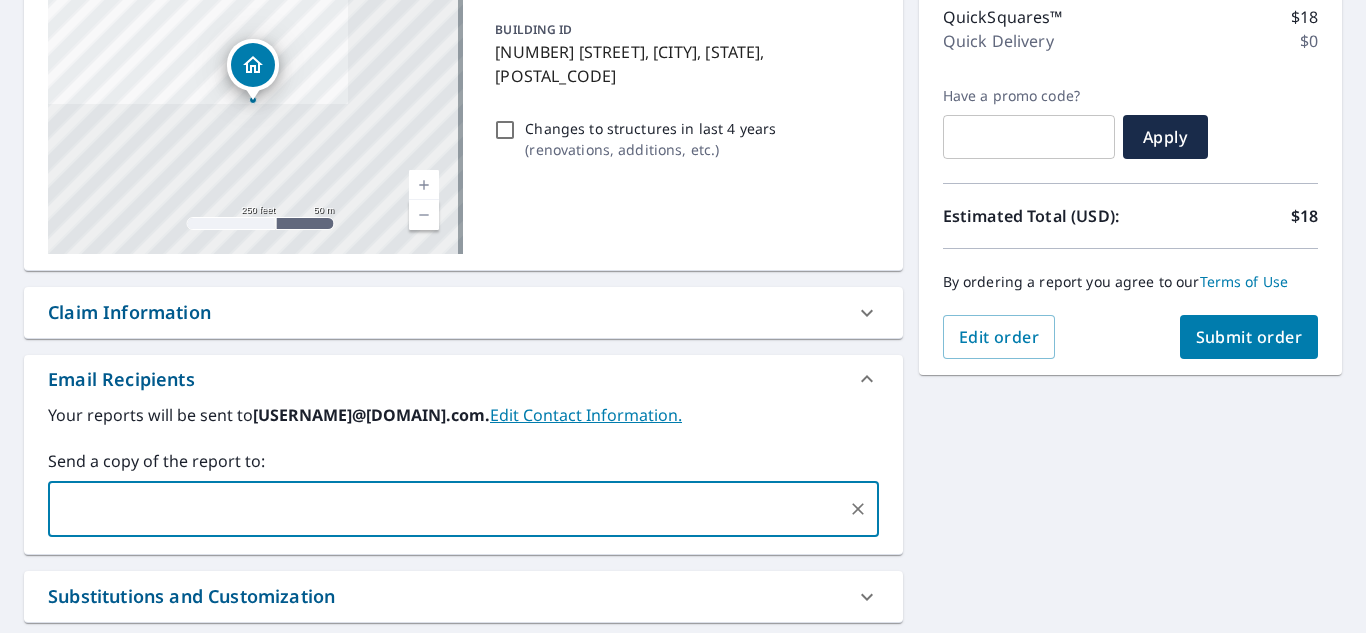 click on "Submit order" at bounding box center (1249, 337) 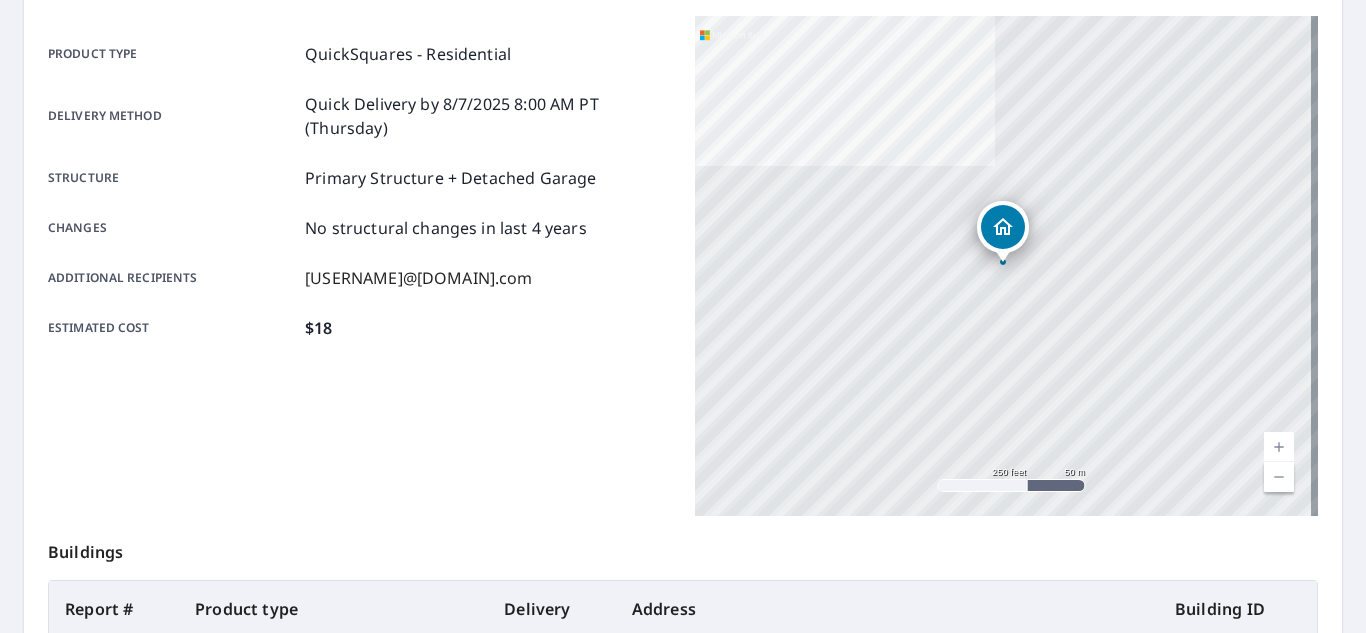scroll, scrollTop: 0, scrollLeft: 0, axis: both 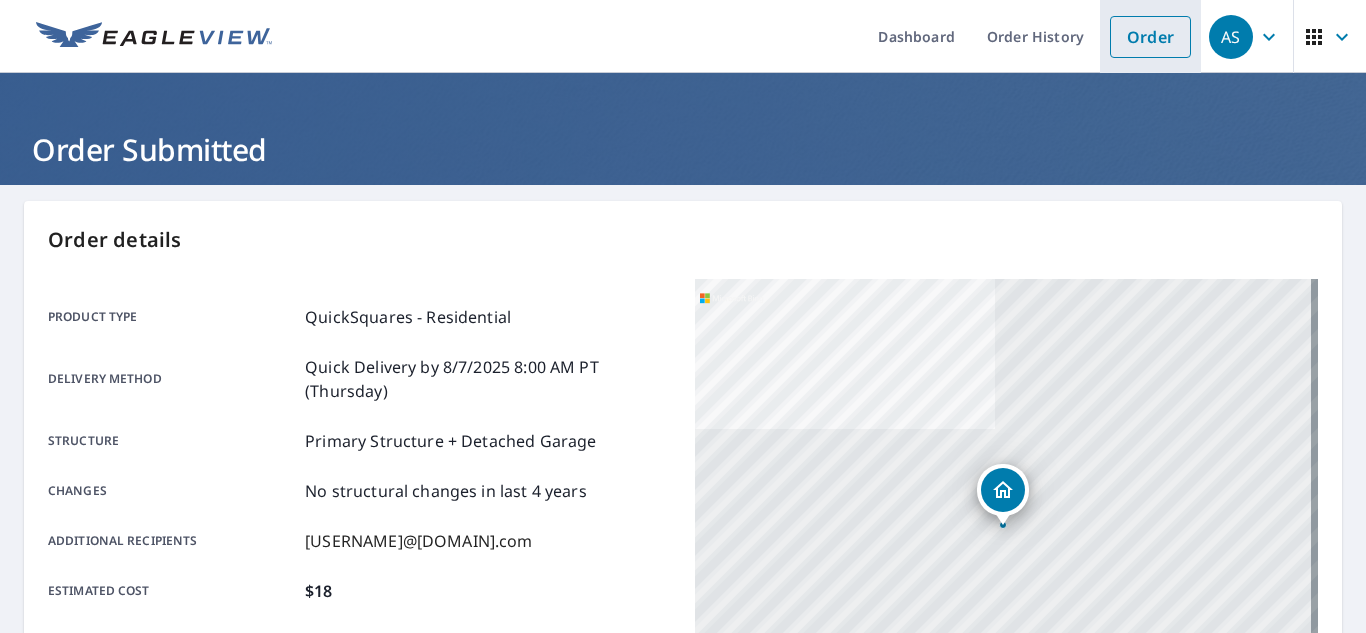 click on "Order" at bounding box center (1150, 37) 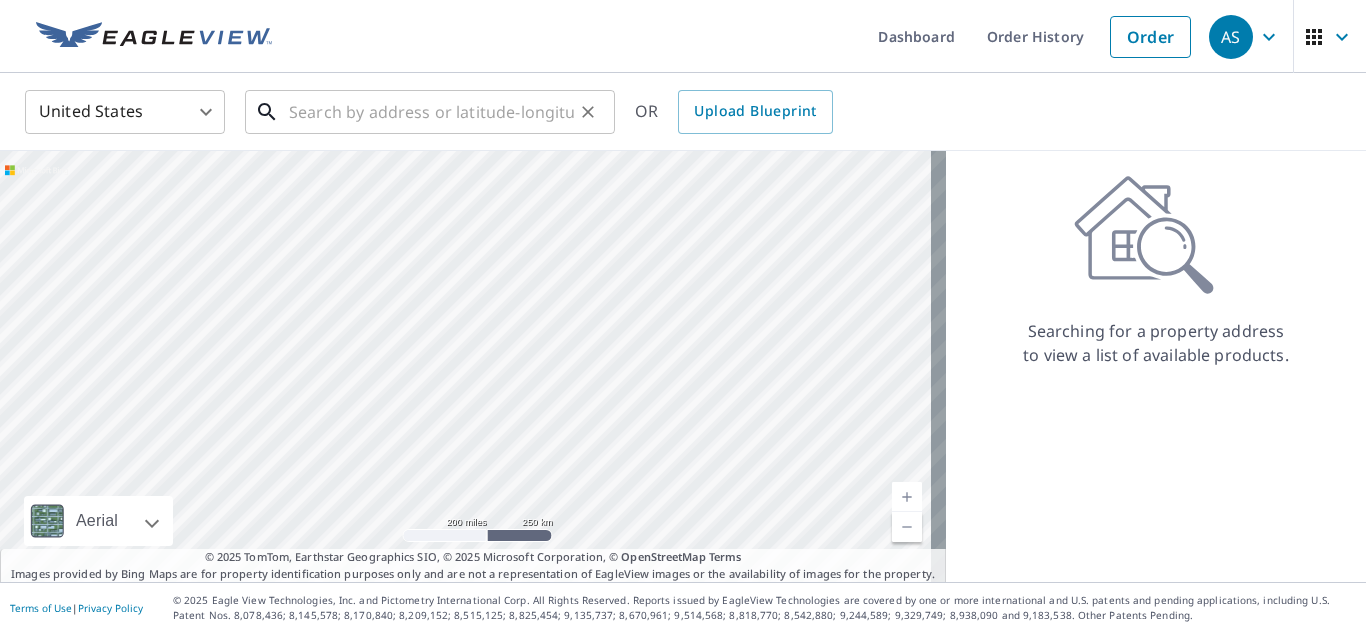 click at bounding box center (431, 112) 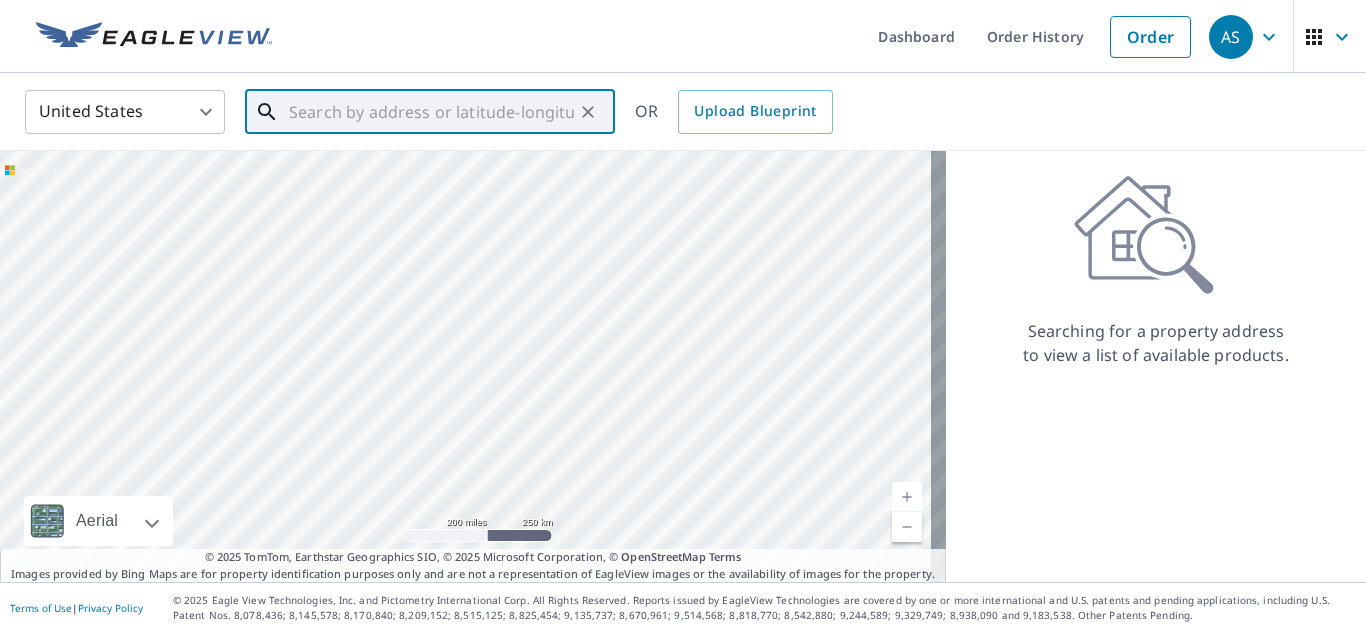 paste on "[NUMBER] [STREET] [CITY], [STATE], [POSTAL_CODE]" 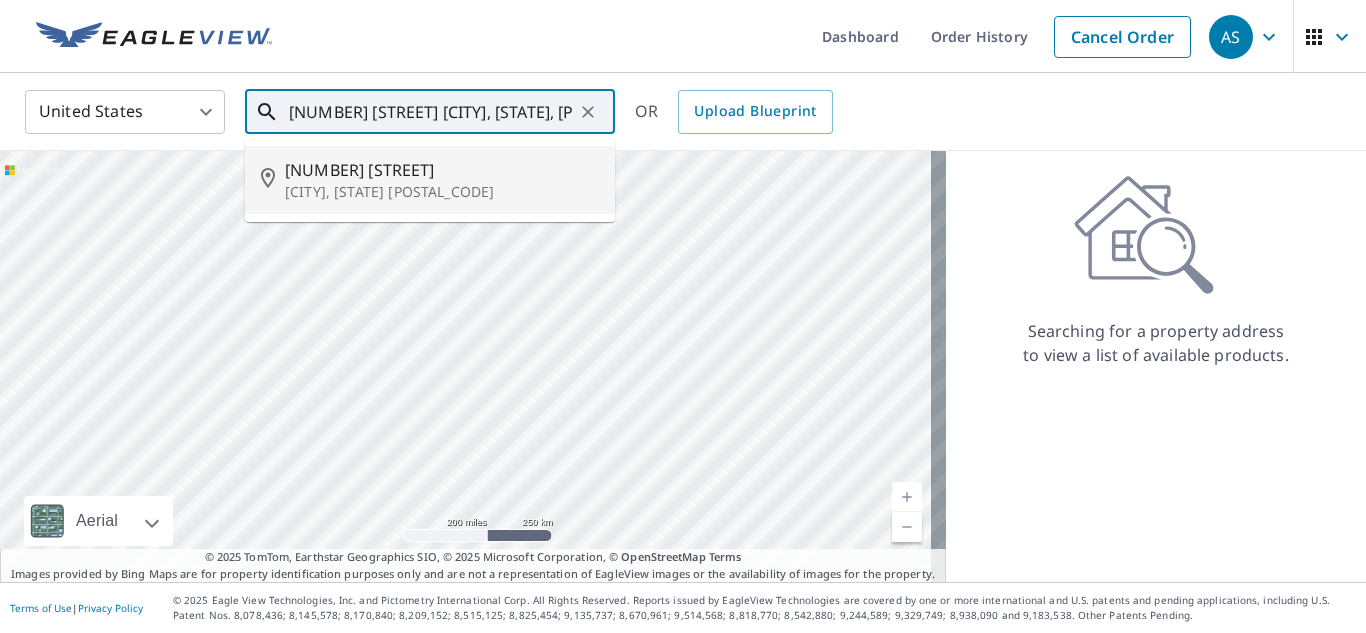 click on "[NUMBER] [STREET]" at bounding box center [442, 170] 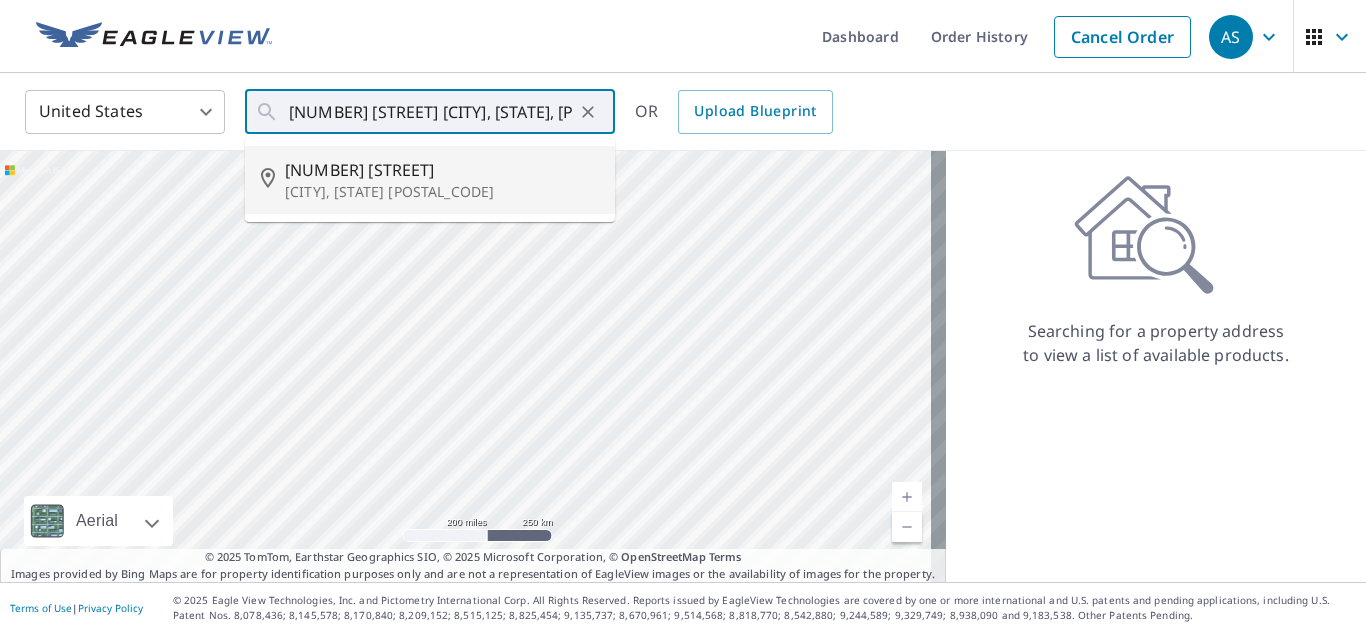 type on "[NUMBER] [STREET] [CITY], [STATE] [POSTAL_CODE]" 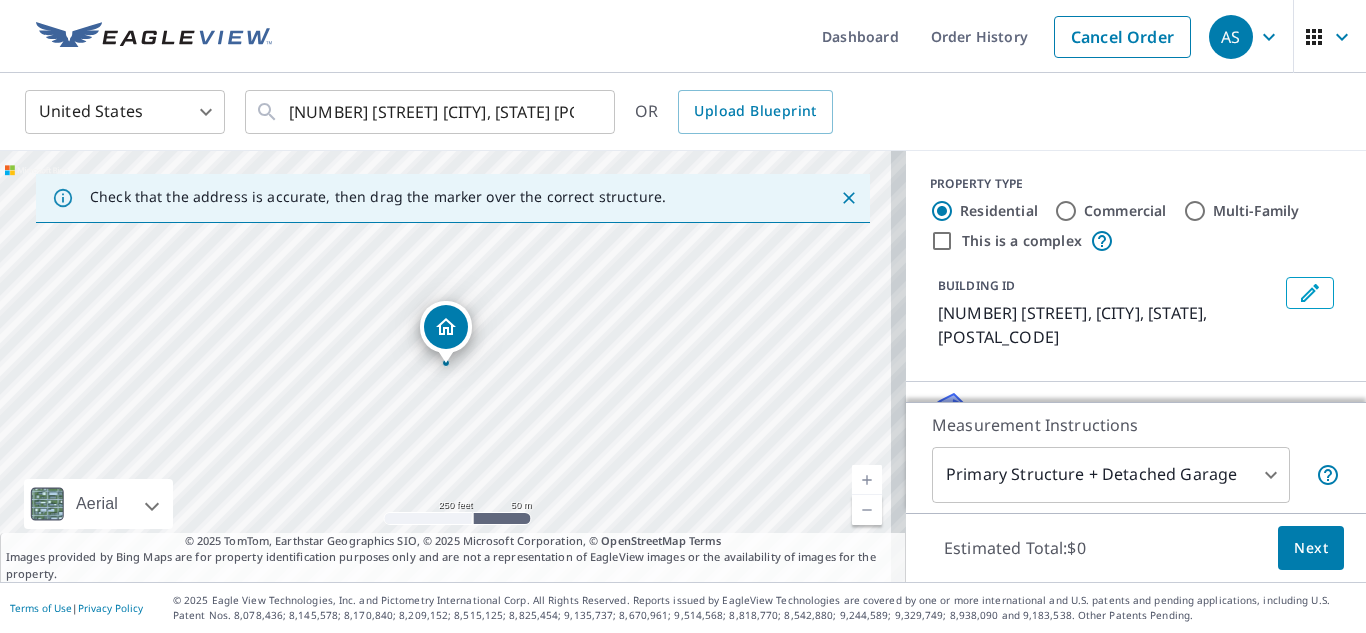 click at bounding box center [867, 480] 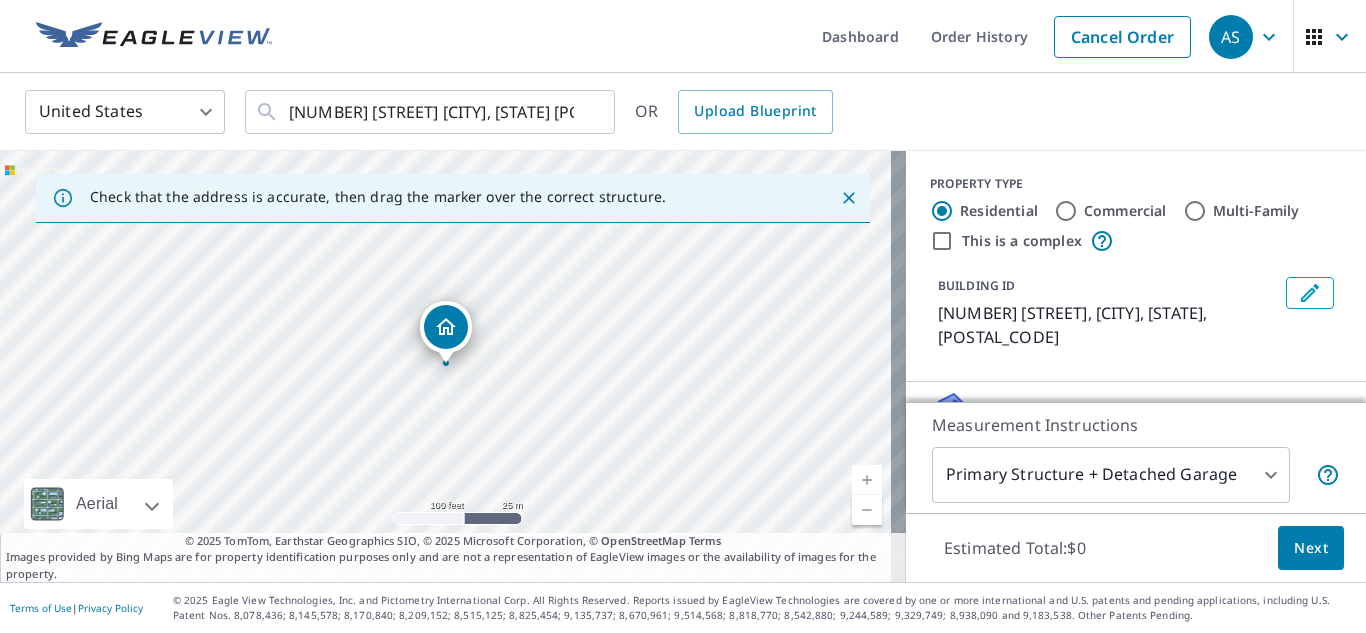 click at bounding box center [867, 480] 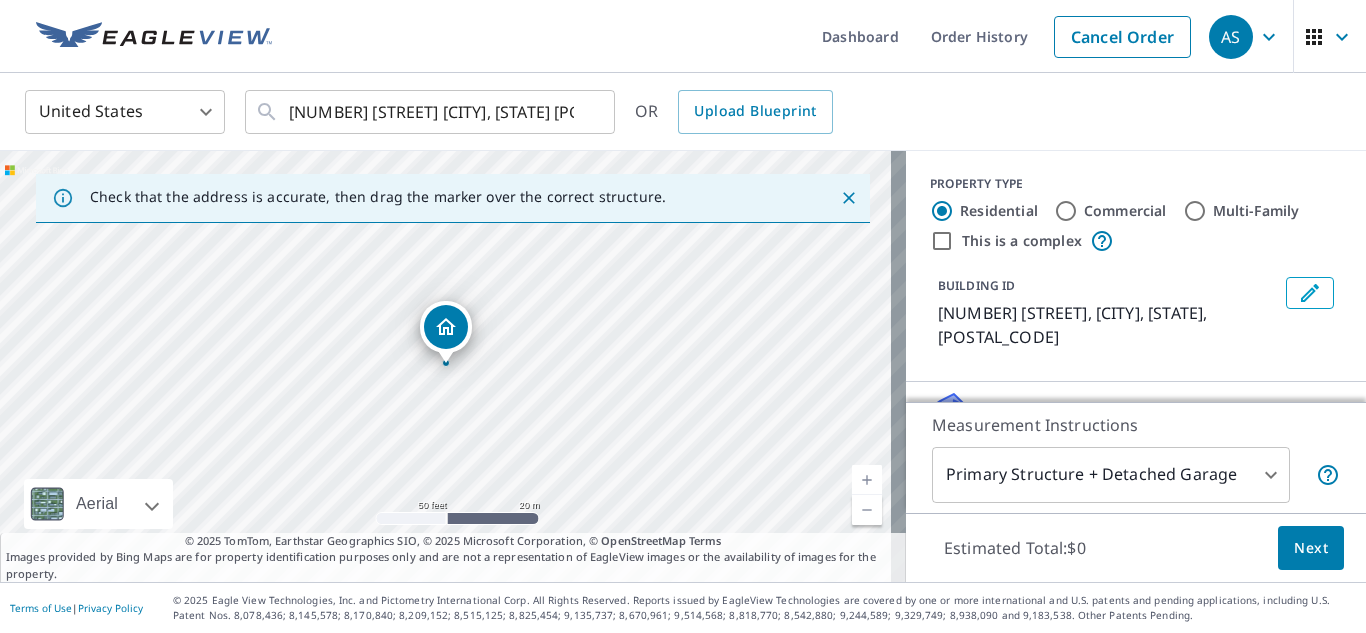 click at bounding box center (867, 480) 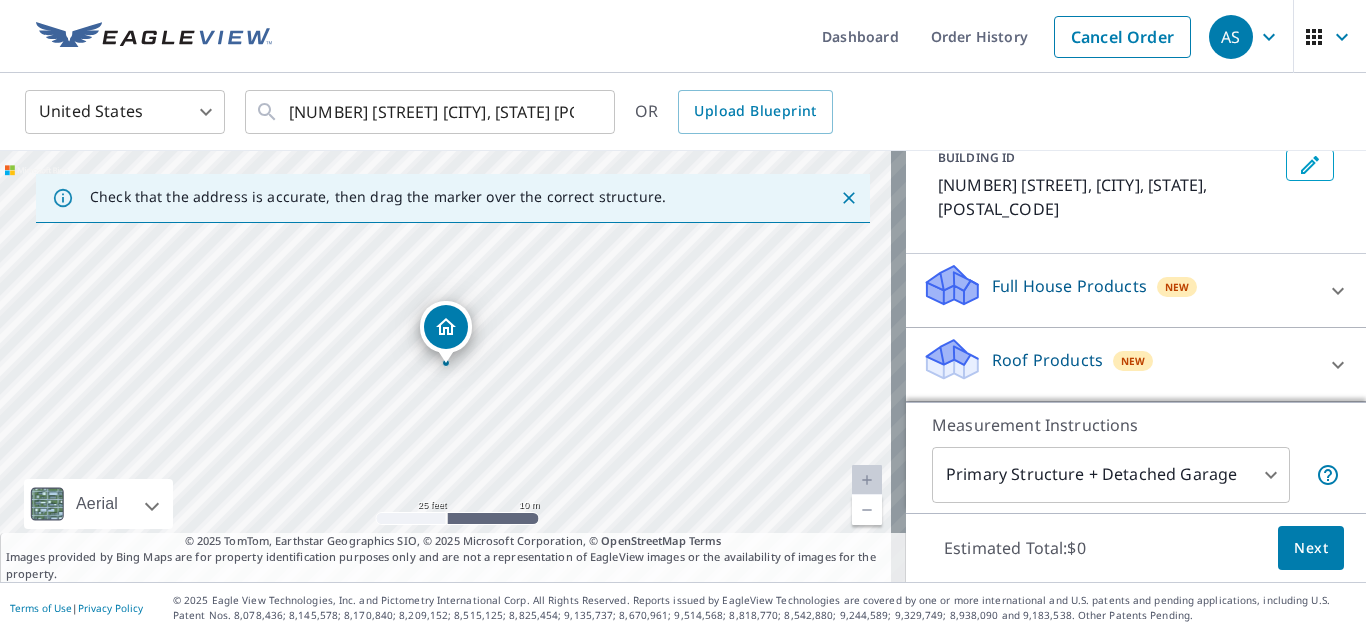 scroll, scrollTop: 142, scrollLeft: 0, axis: vertical 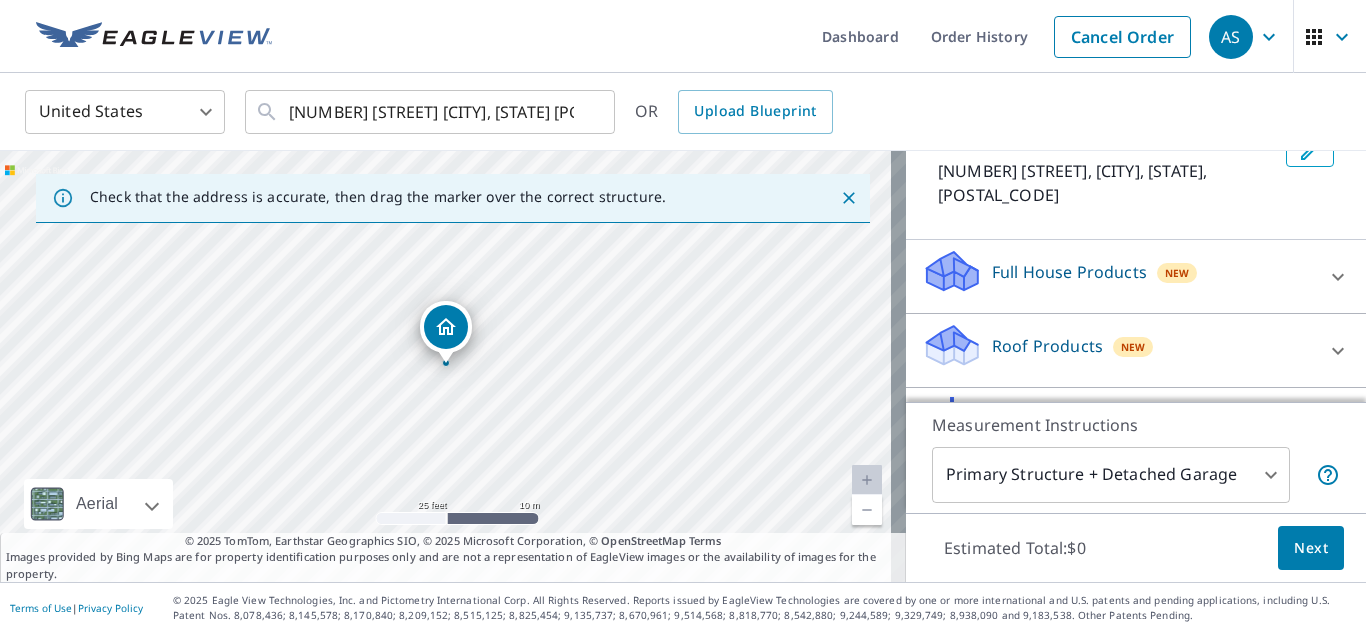 click 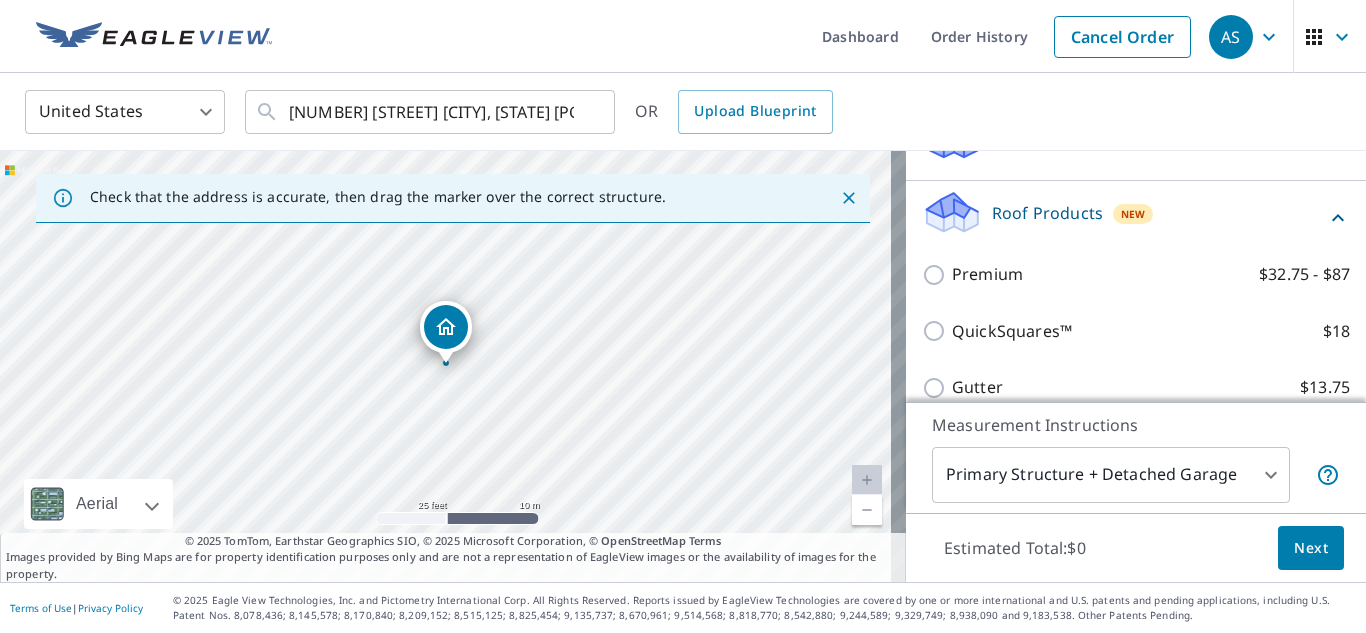 scroll, scrollTop: 292, scrollLeft: 0, axis: vertical 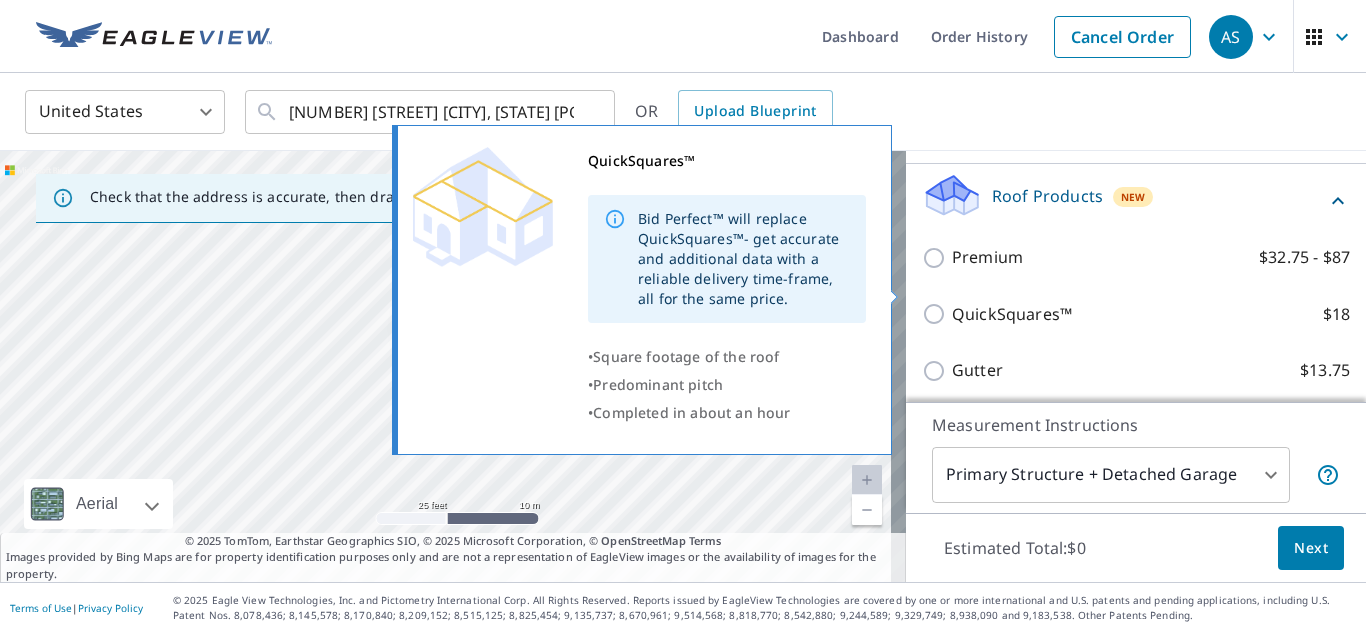 click on "QuickSquares™ $18" at bounding box center (937, 314) 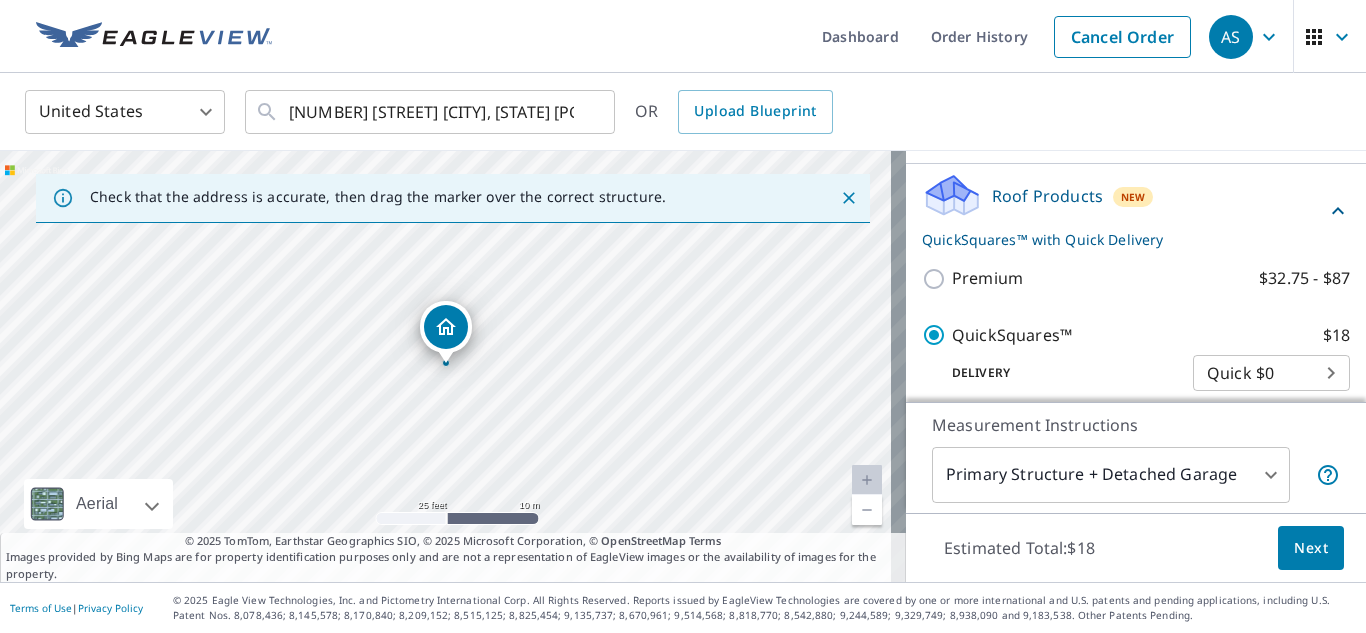 click on "Next" at bounding box center [1311, 548] 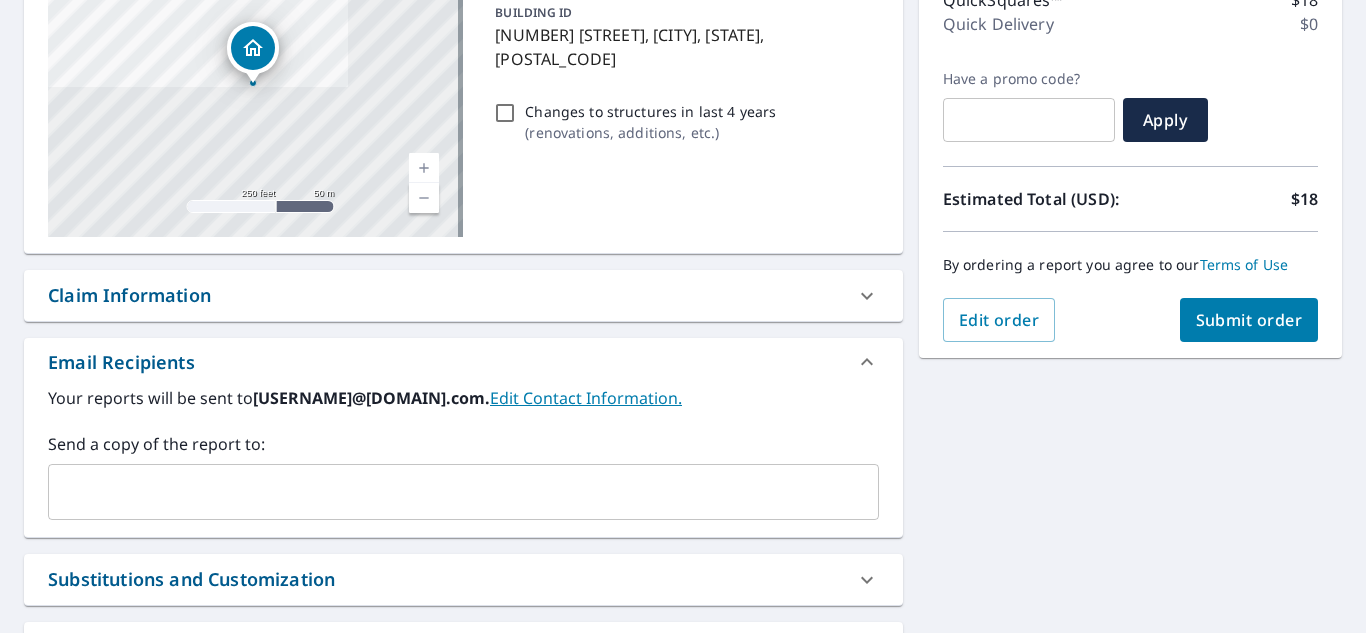 scroll, scrollTop: 286, scrollLeft: 0, axis: vertical 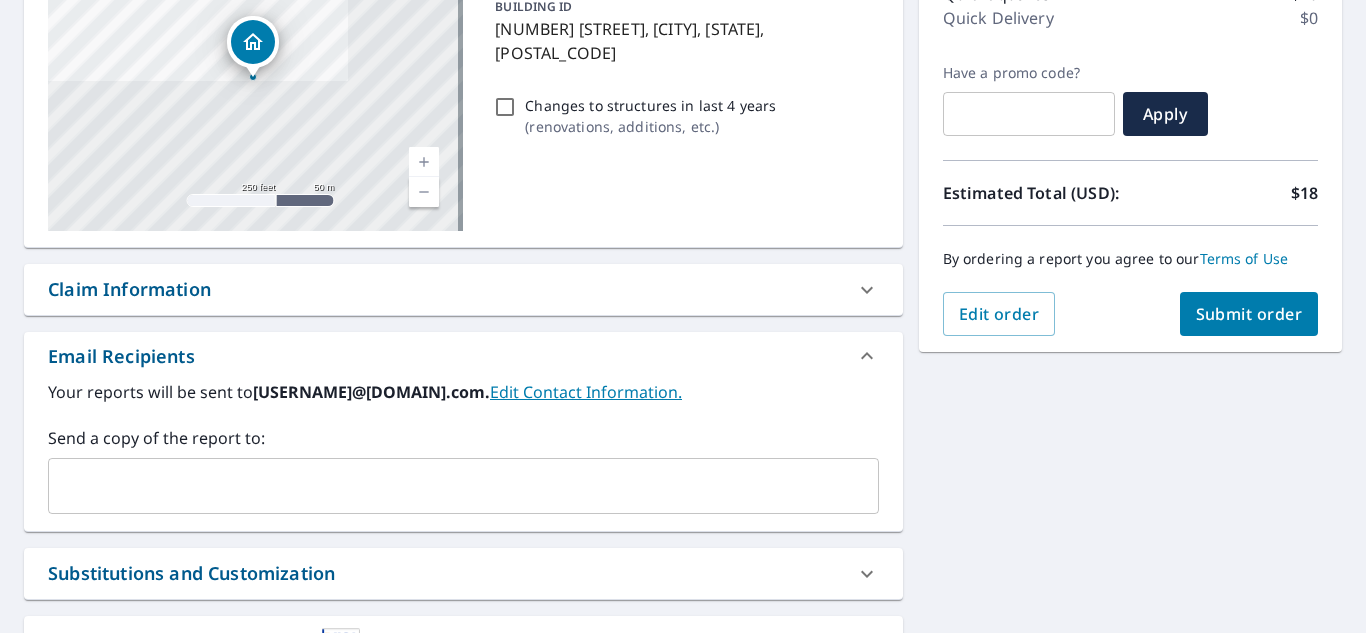 click at bounding box center (448, 486) 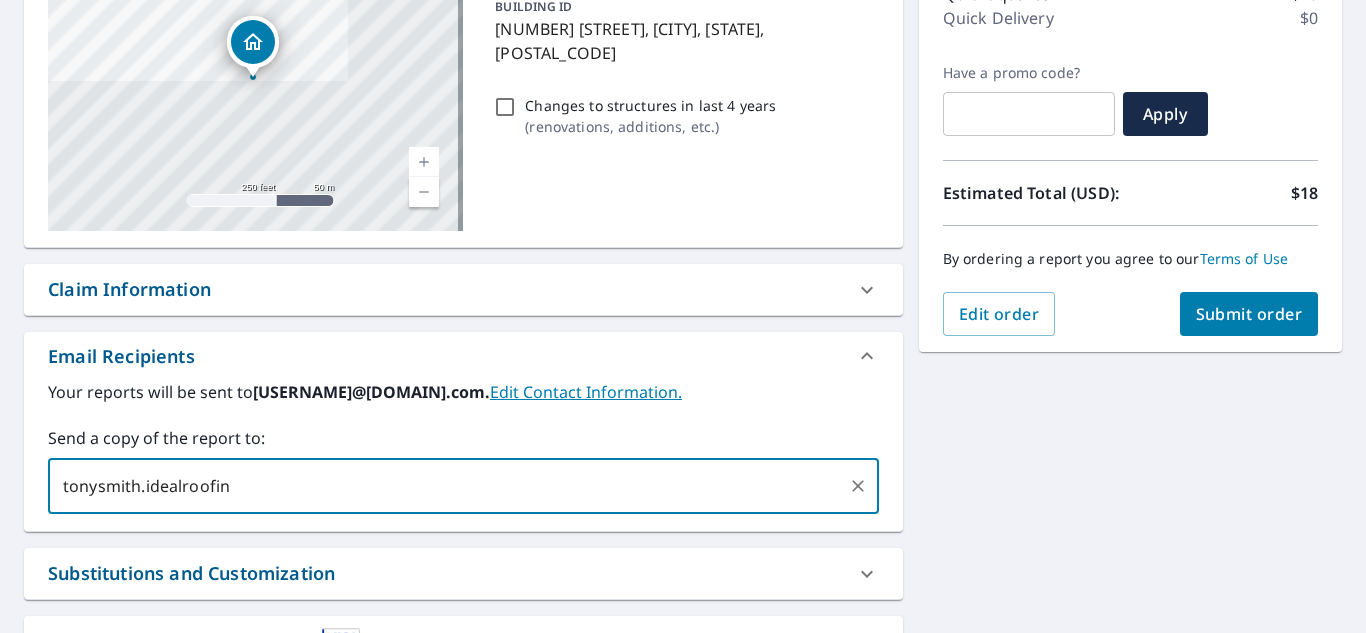 type on "[USERNAME]" 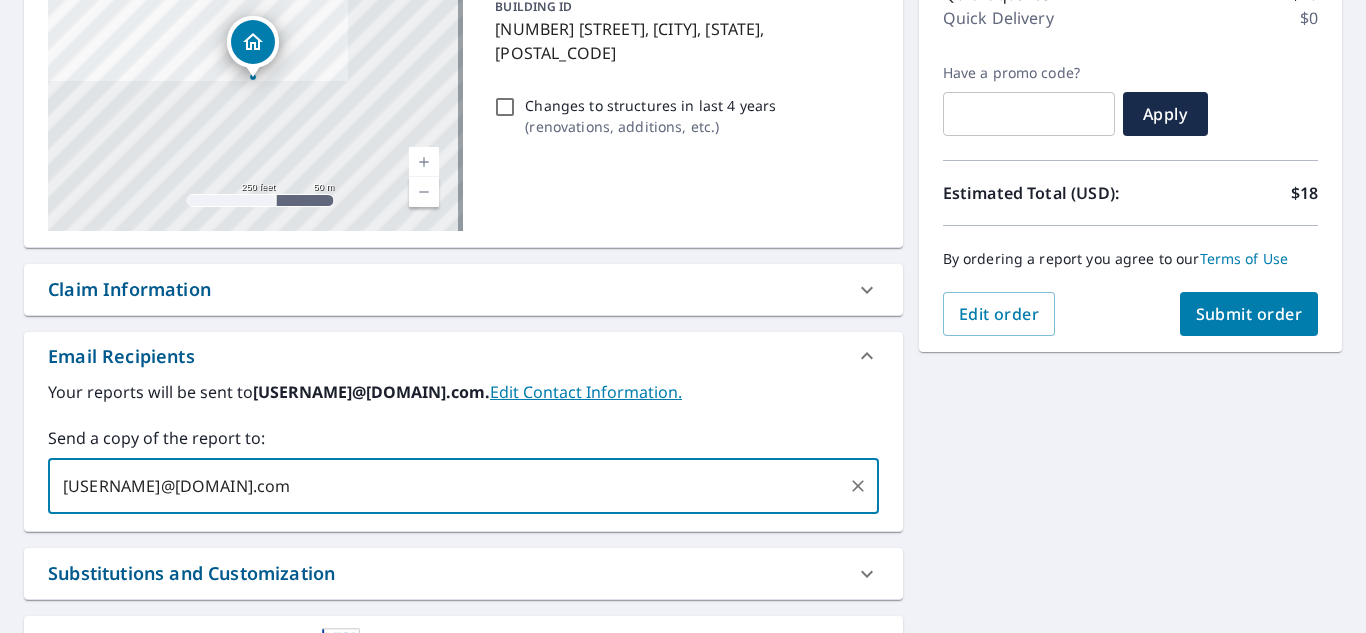type on "[USERNAME]@[DOMAIN].com" 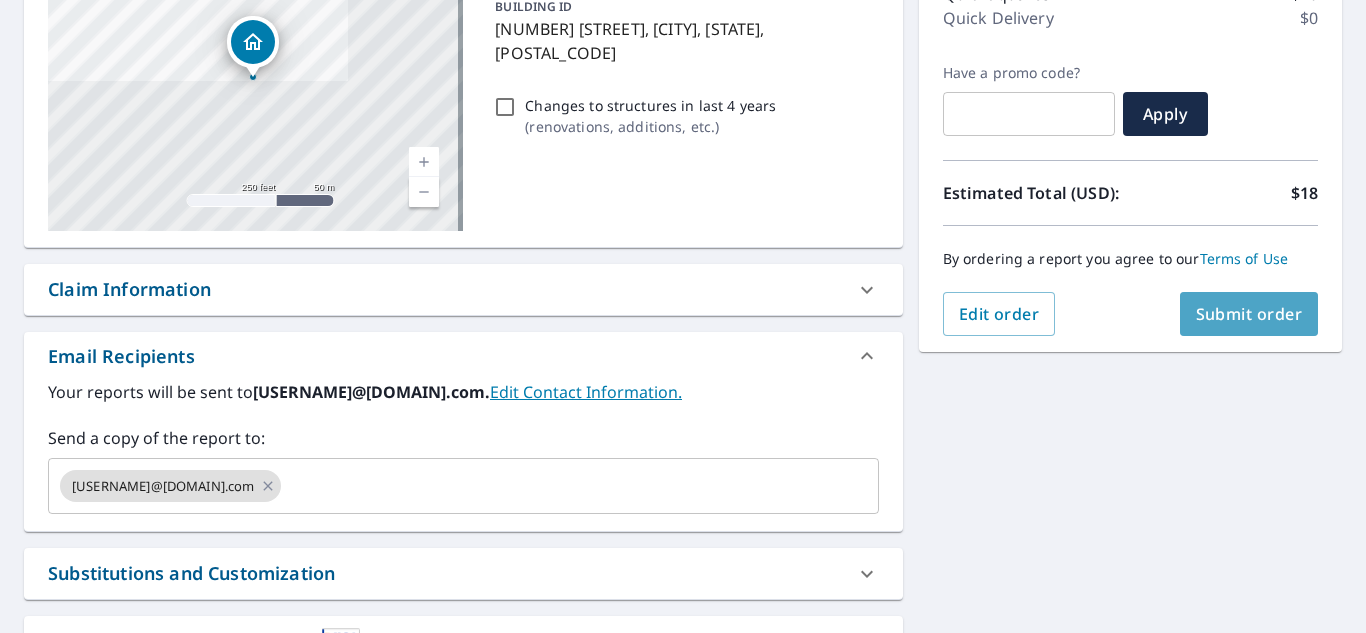 click on "Submit order" at bounding box center [1249, 314] 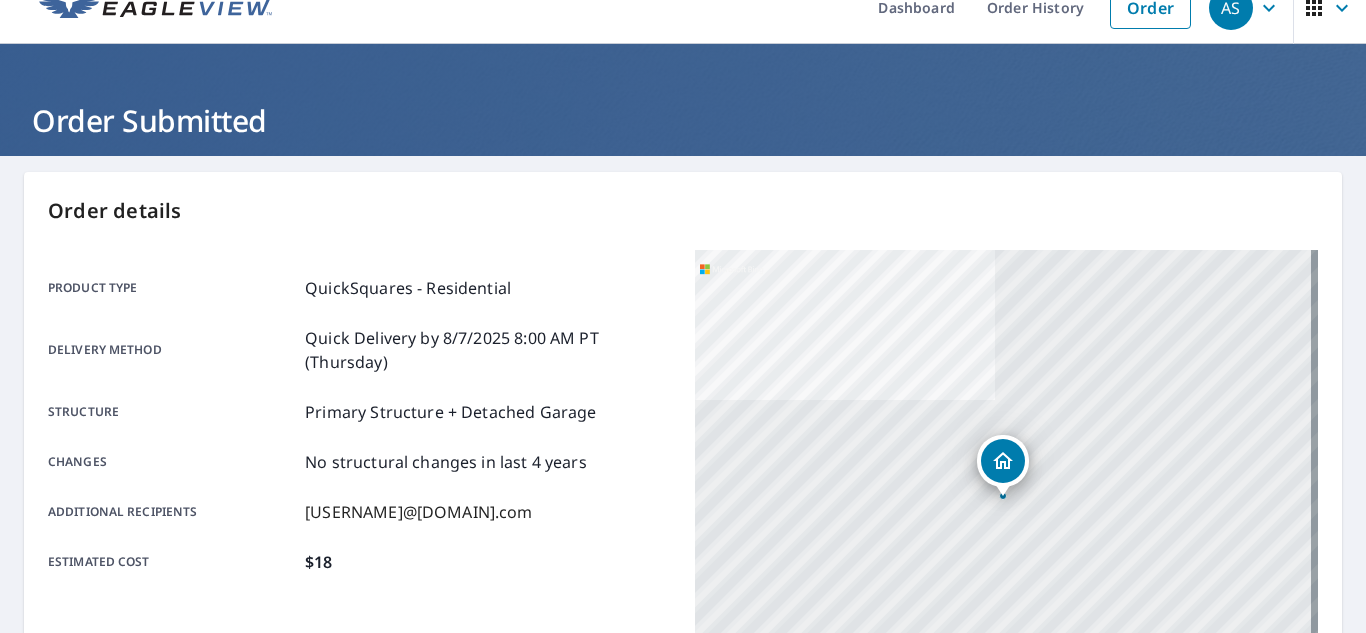 scroll, scrollTop: 0, scrollLeft: 0, axis: both 